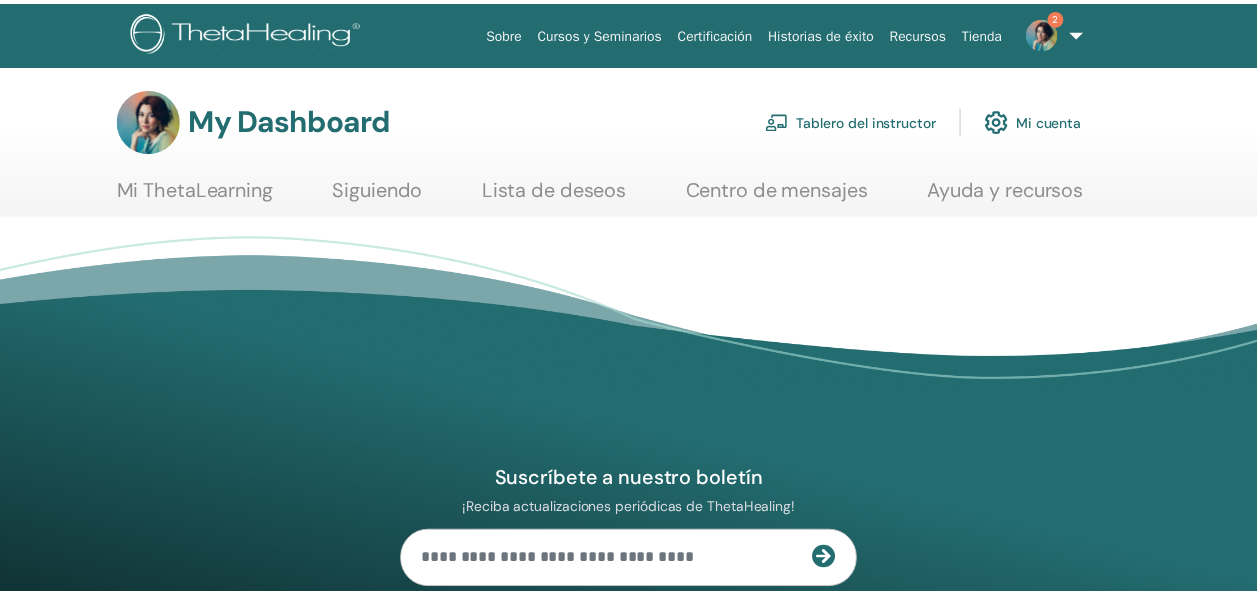 scroll, scrollTop: 0, scrollLeft: 0, axis: both 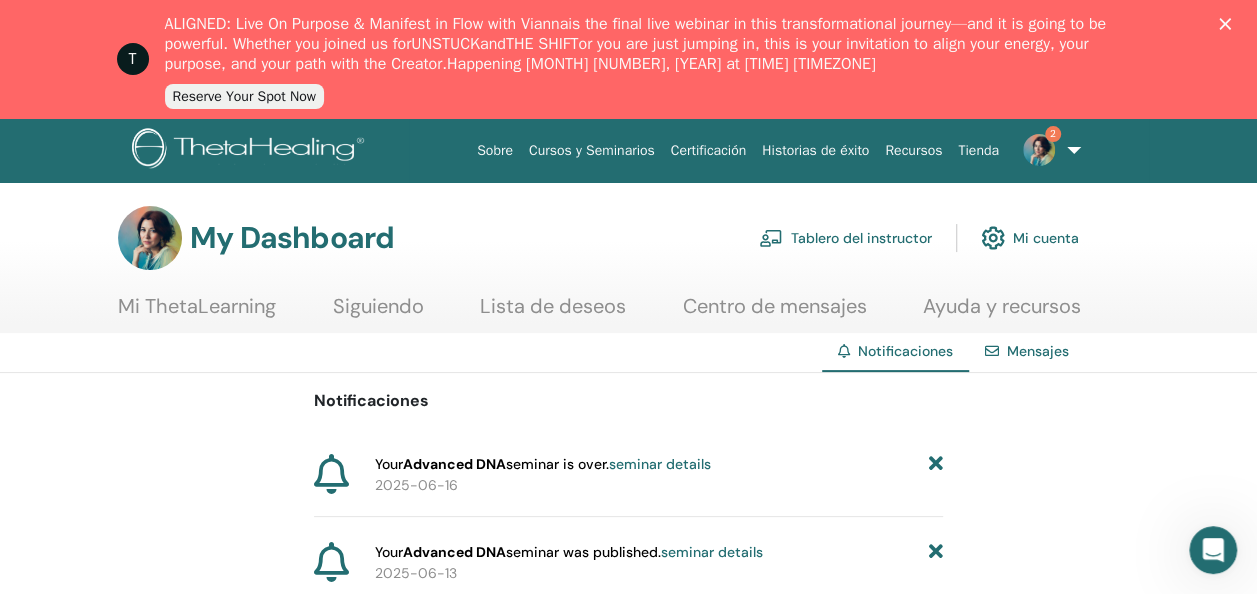 click on "Tablero del instructor" at bounding box center (845, 238) 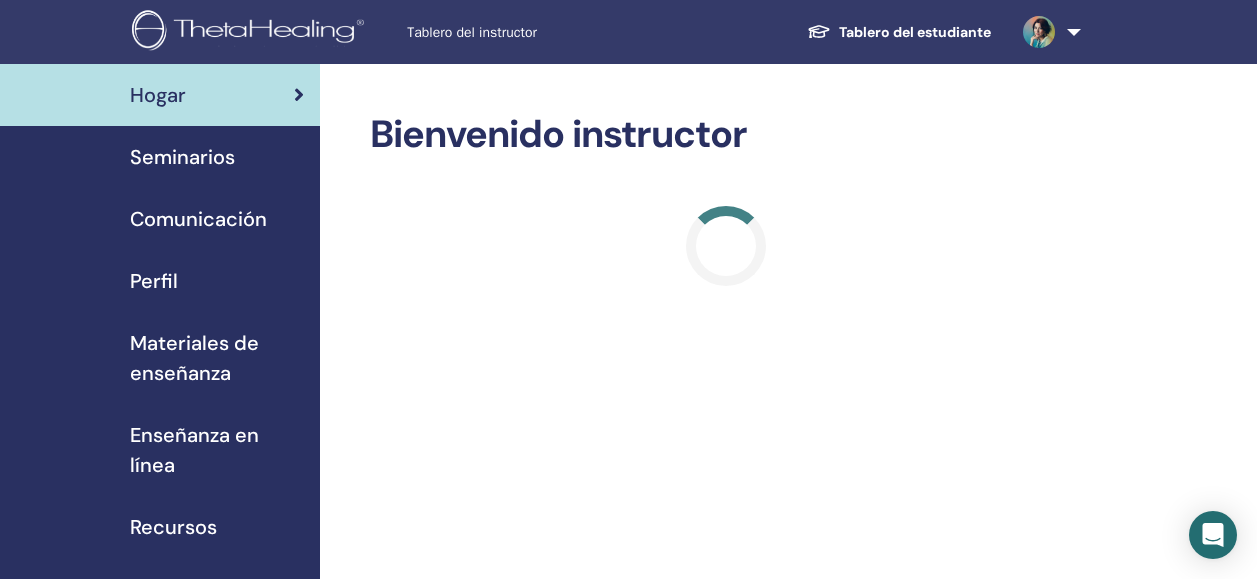 scroll, scrollTop: 0, scrollLeft: 0, axis: both 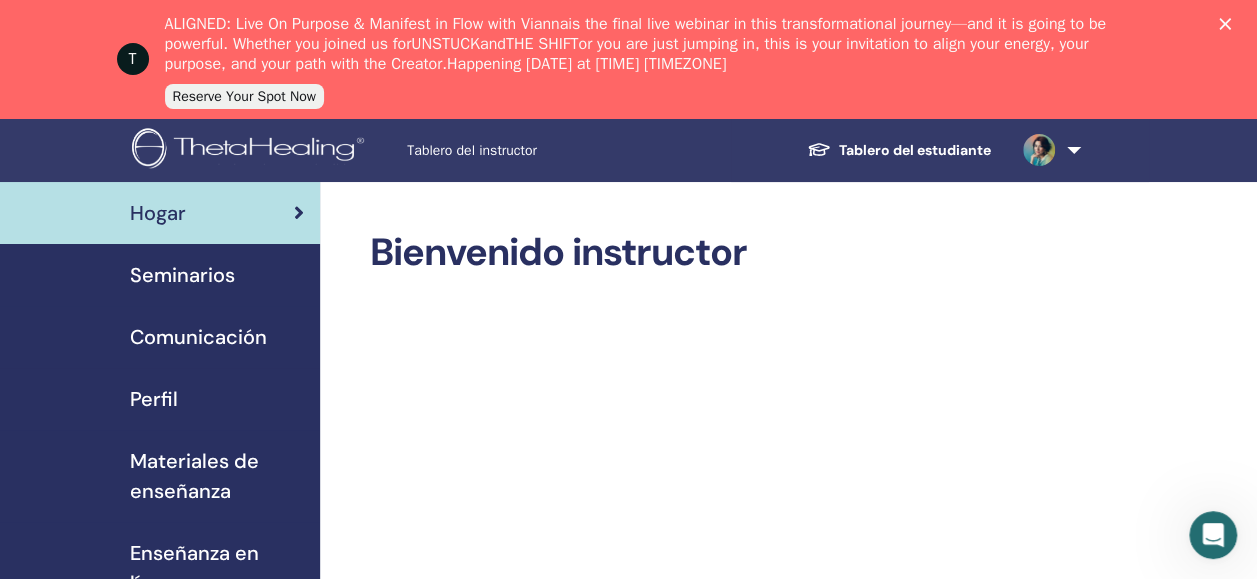 click on "Seminarios" at bounding box center (182, 275) 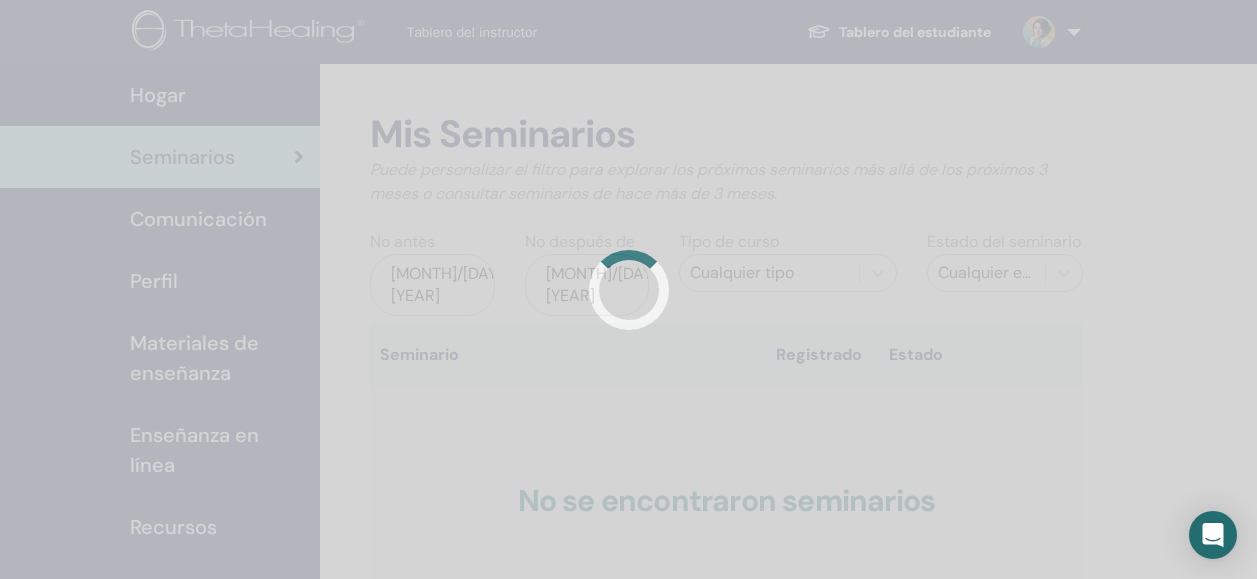 scroll, scrollTop: 0, scrollLeft: 0, axis: both 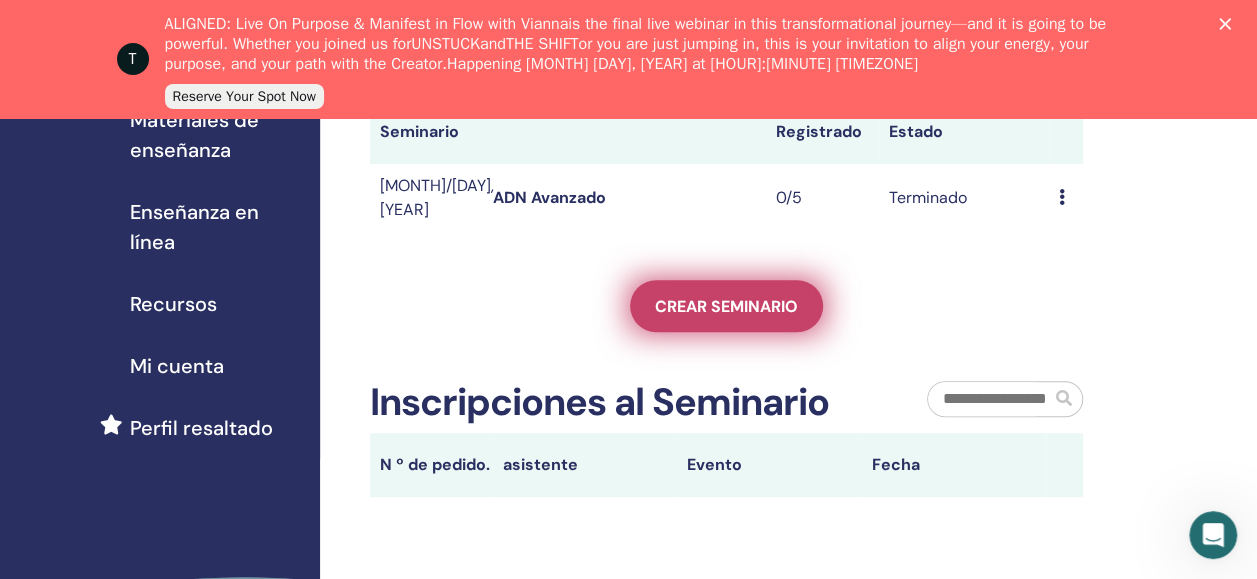 click on "Crear seminario" at bounding box center [726, 306] 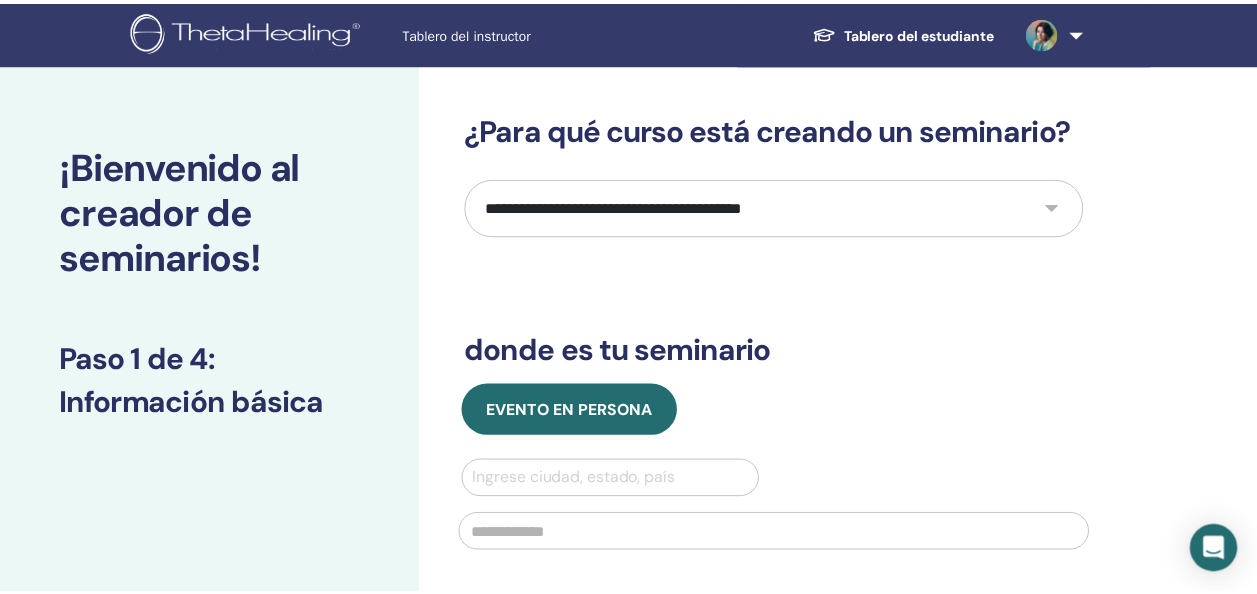 scroll, scrollTop: 0, scrollLeft: 0, axis: both 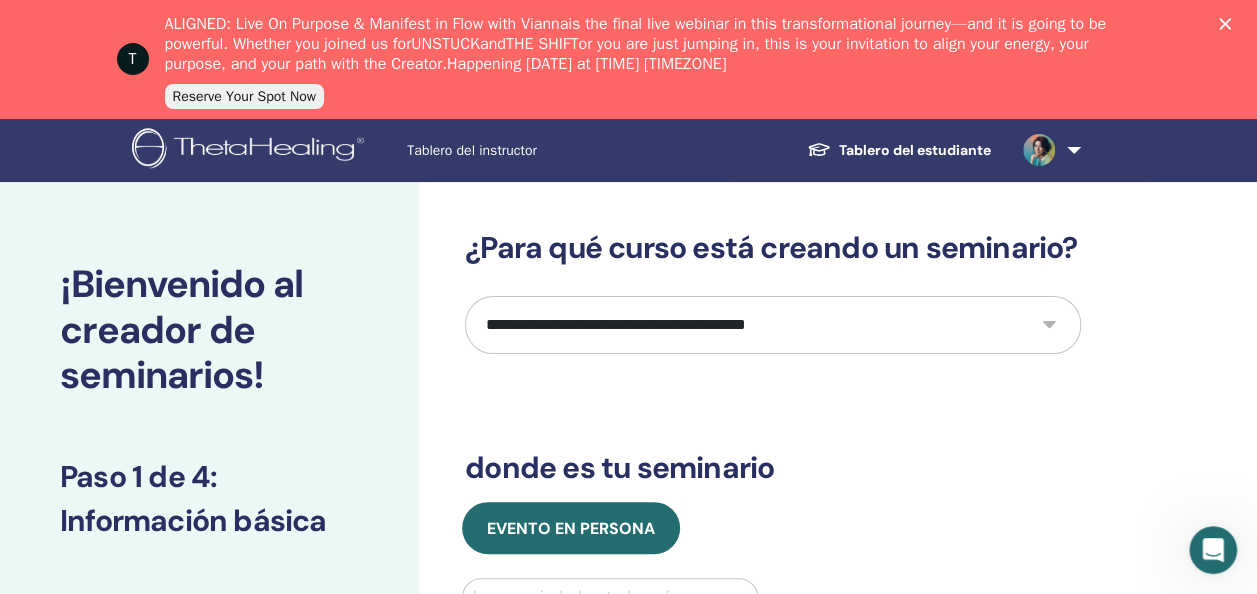 click on "**********" at bounding box center (773, 325) 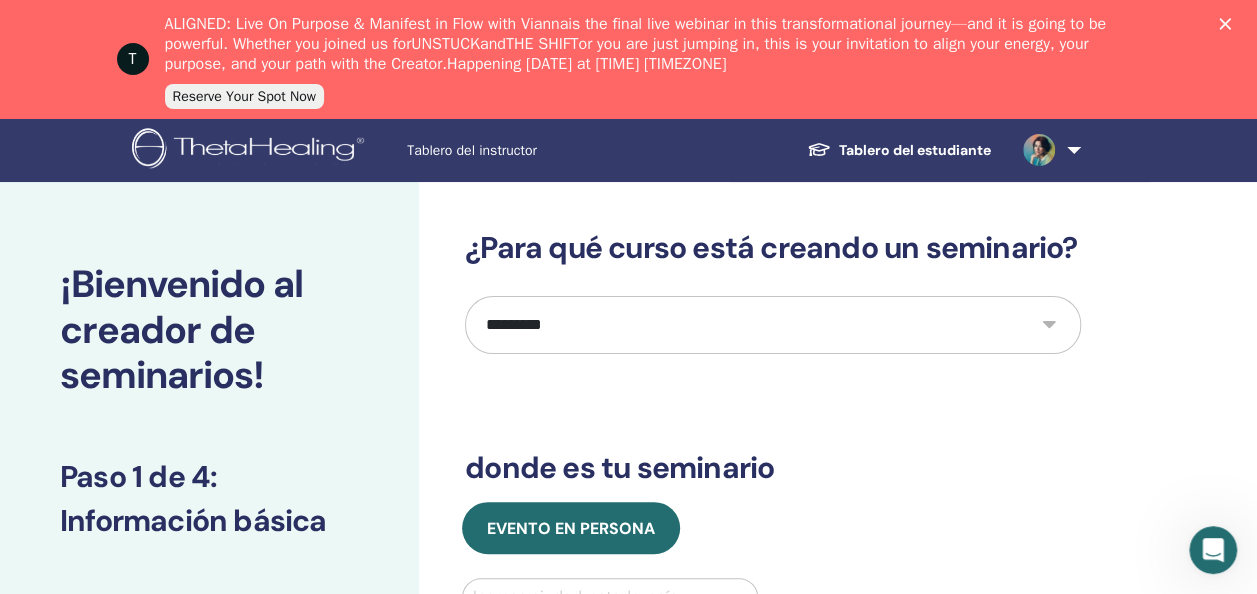 click on "**********" at bounding box center (773, 325) 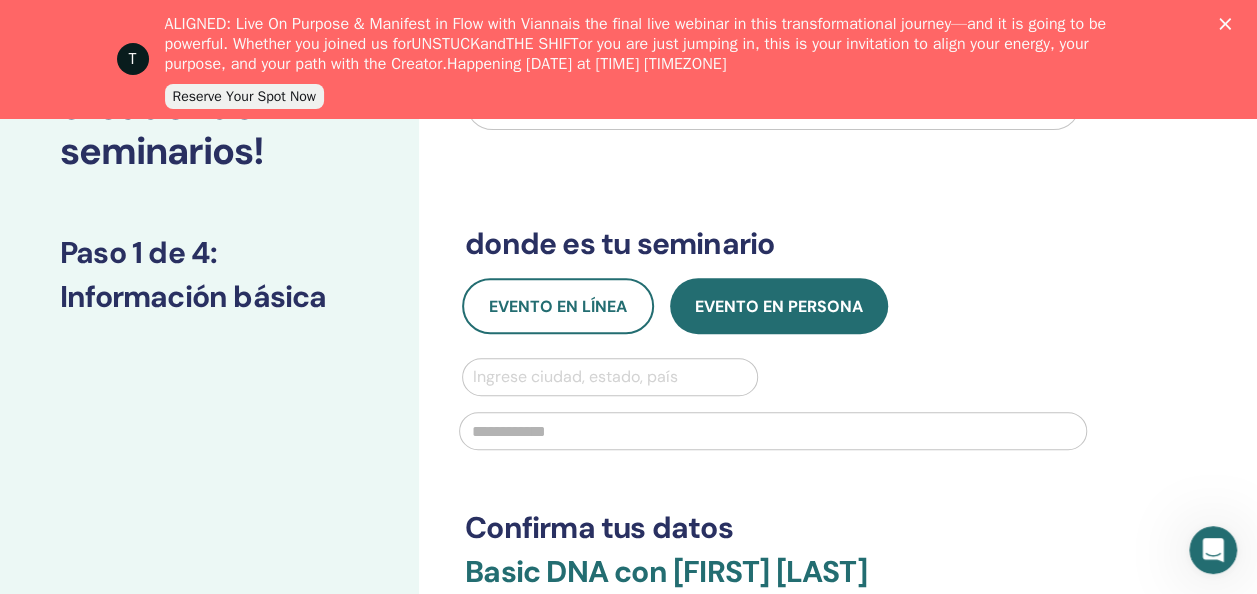 scroll, scrollTop: 225, scrollLeft: 0, axis: vertical 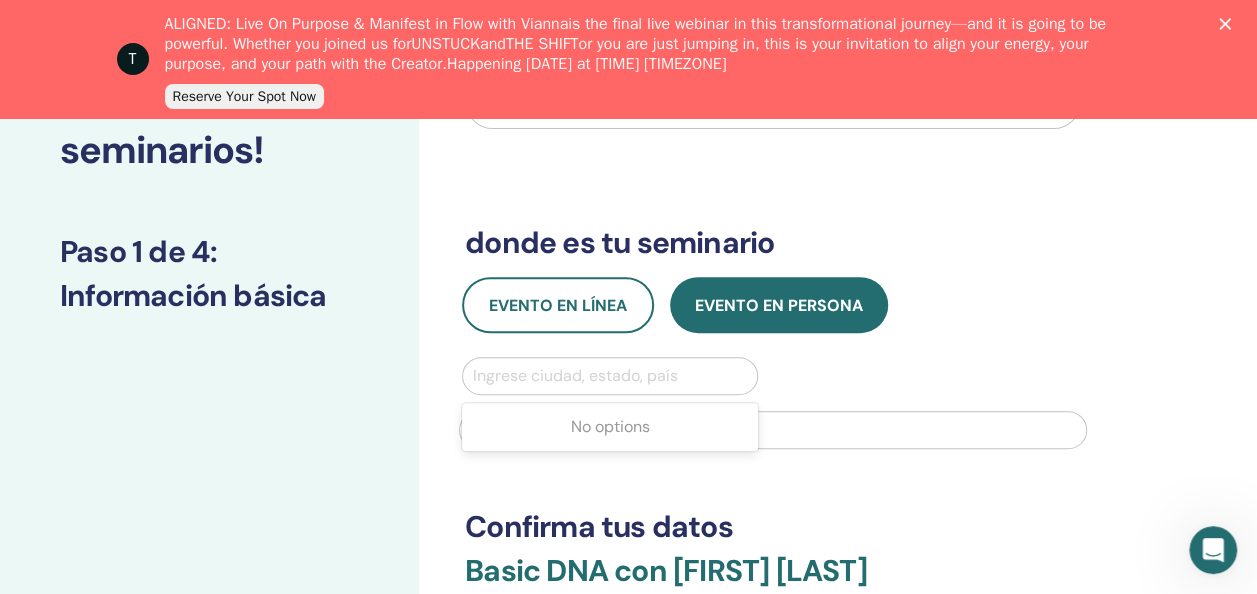 click at bounding box center (610, 376) 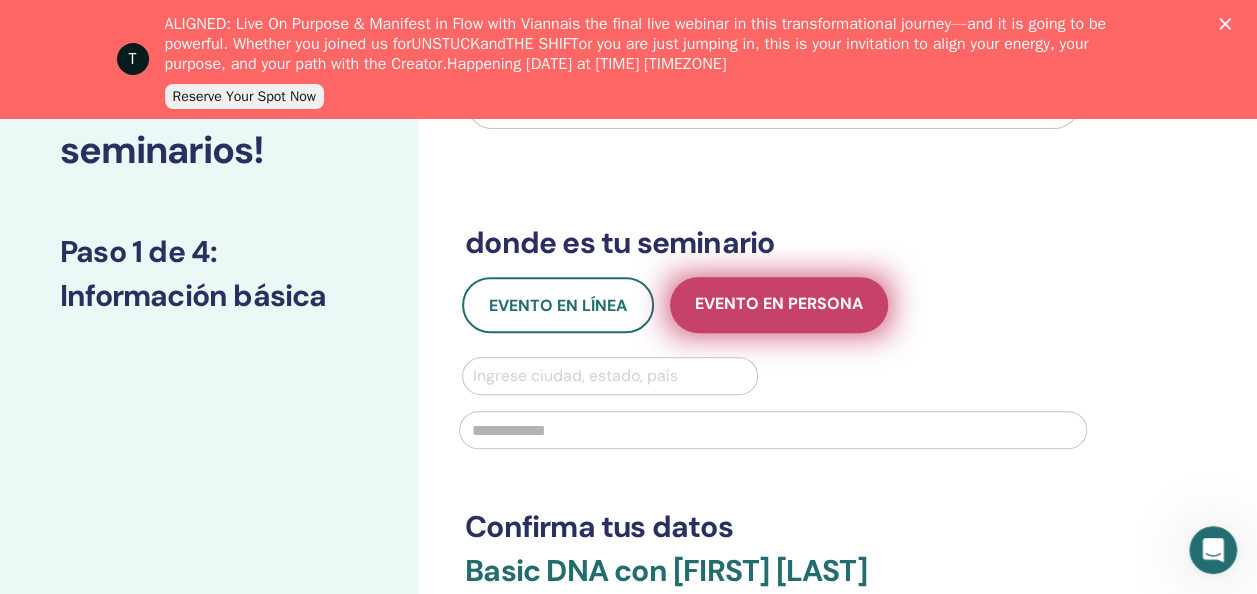 click on "Evento en persona" at bounding box center [779, 305] 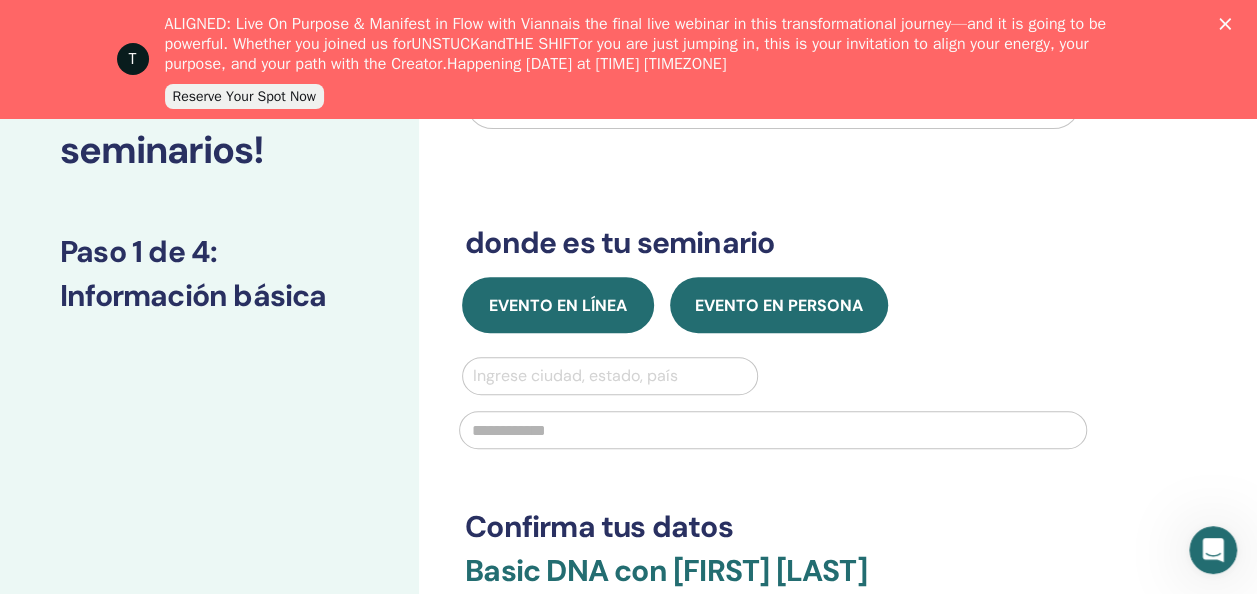 click on "Evento en línea" at bounding box center (558, 305) 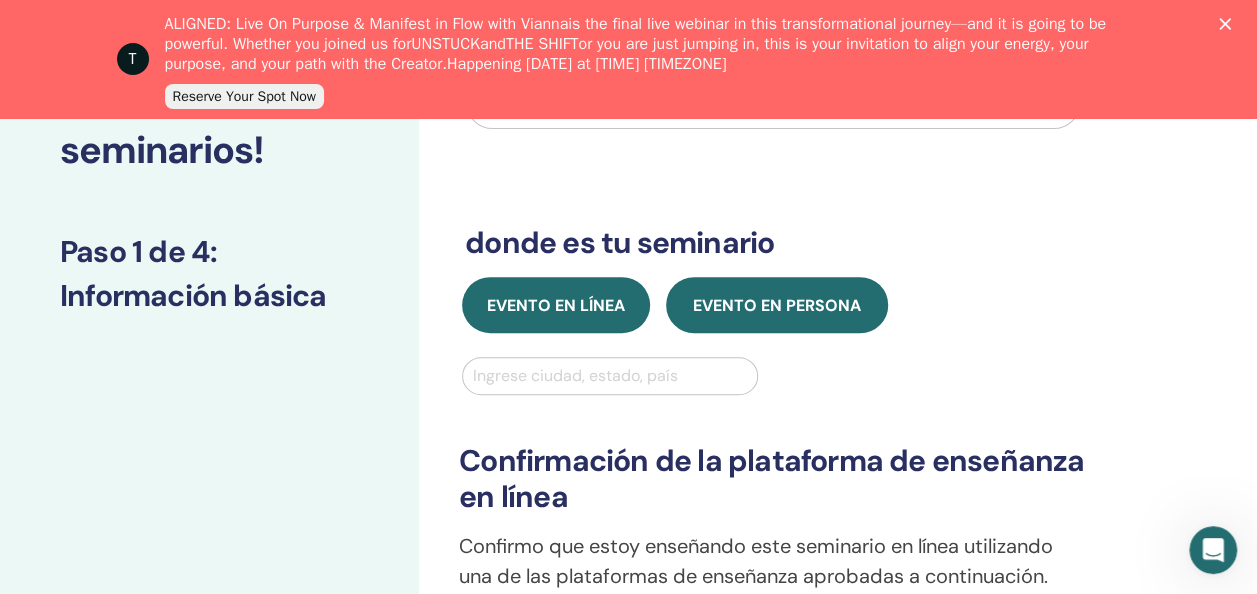 click on "Evento en persona" at bounding box center [777, 305] 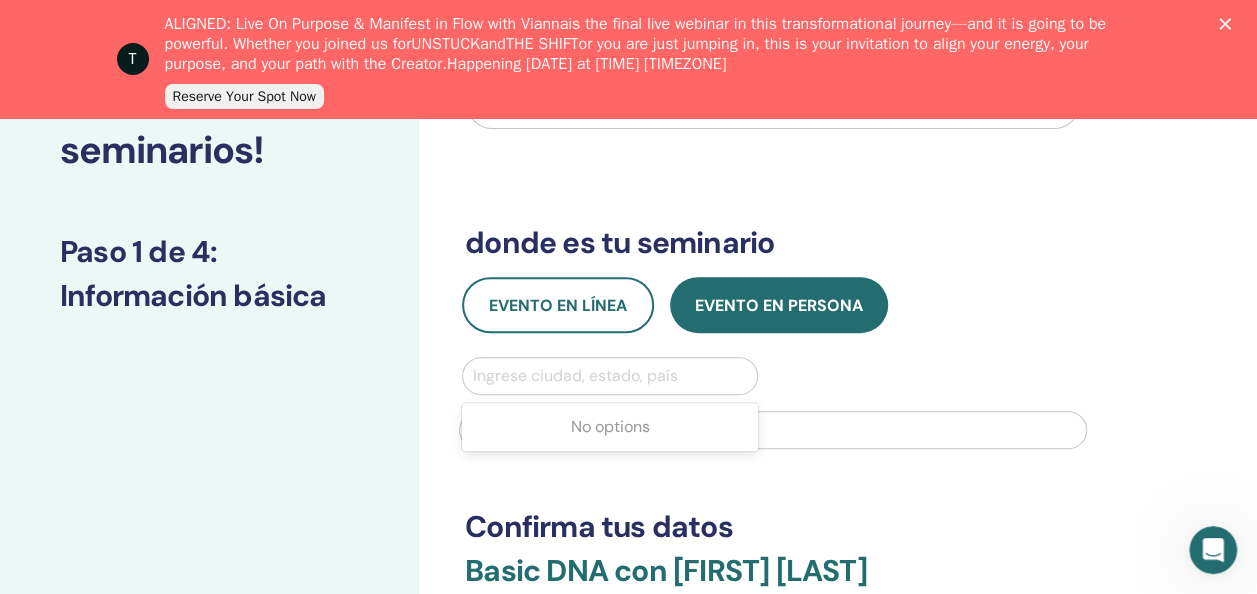 click at bounding box center (610, 376) 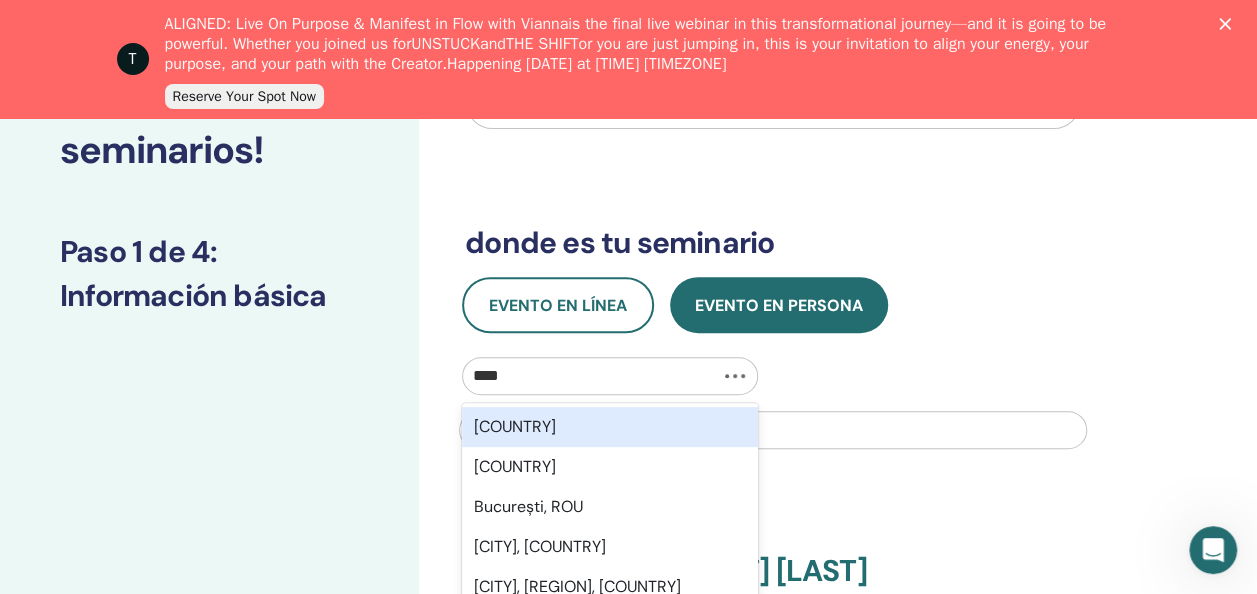 type on "*****" 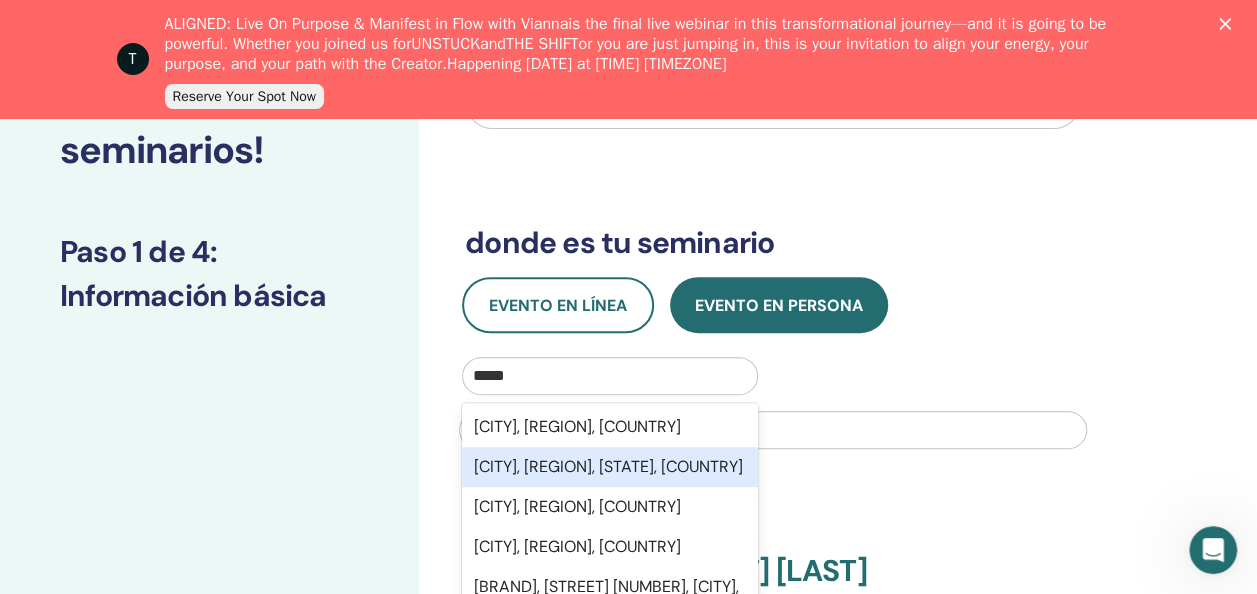 click on "[CITY], [REGION], [STATE], [COUNTRY]" at bounding box center (610, 467) 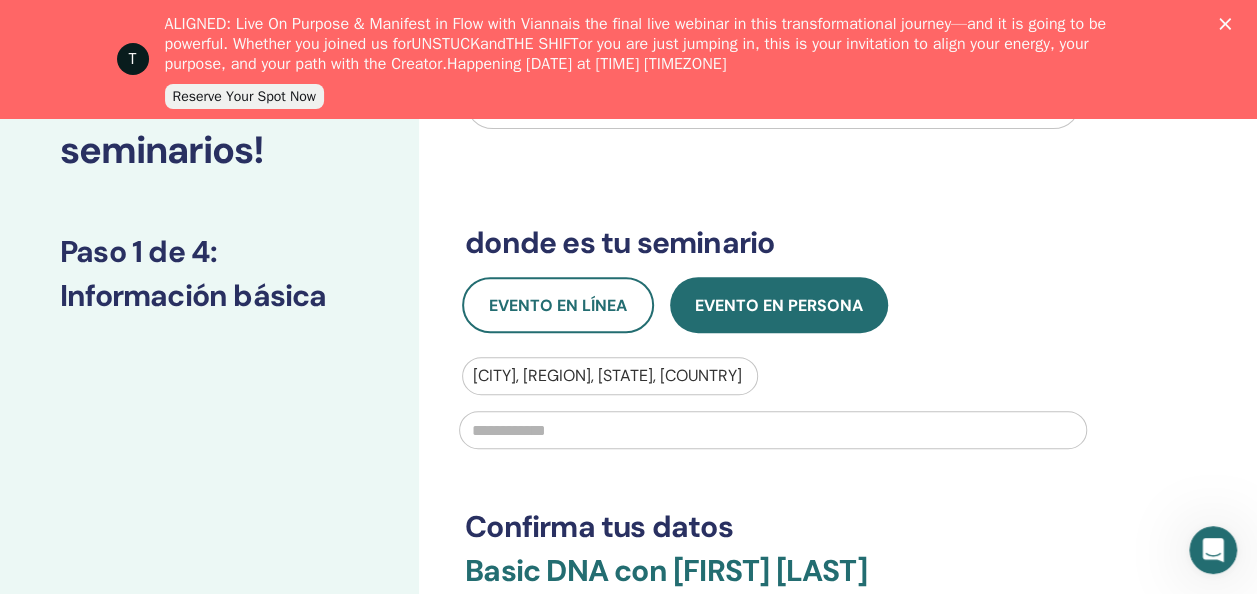 click at bounding box center [773, 430] 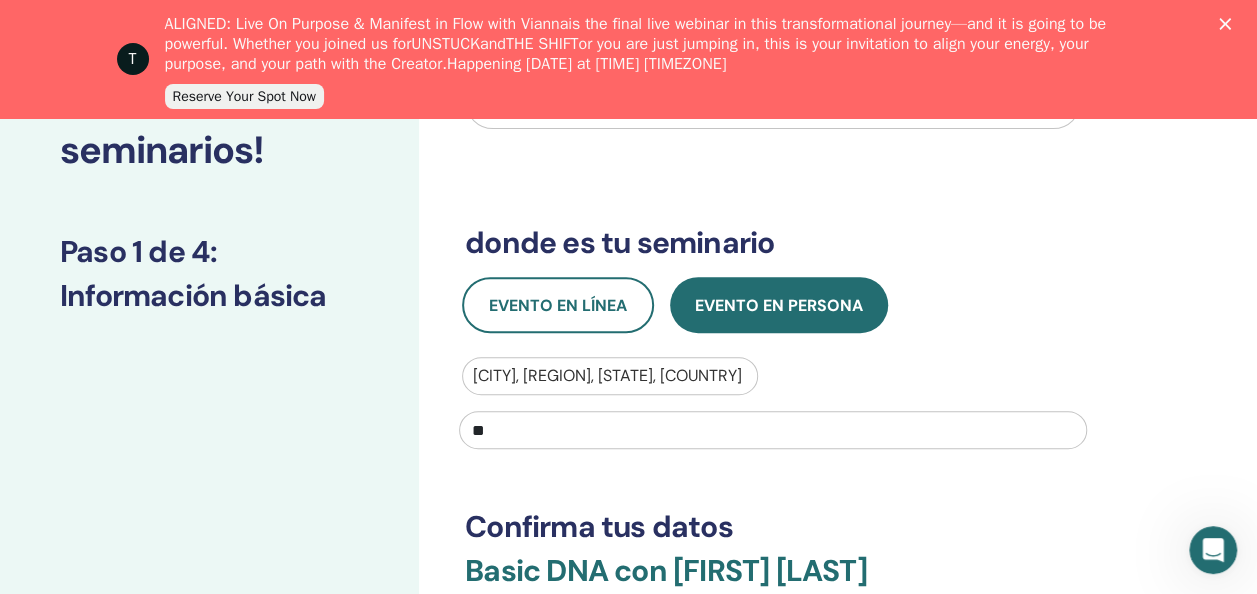 type on "*" 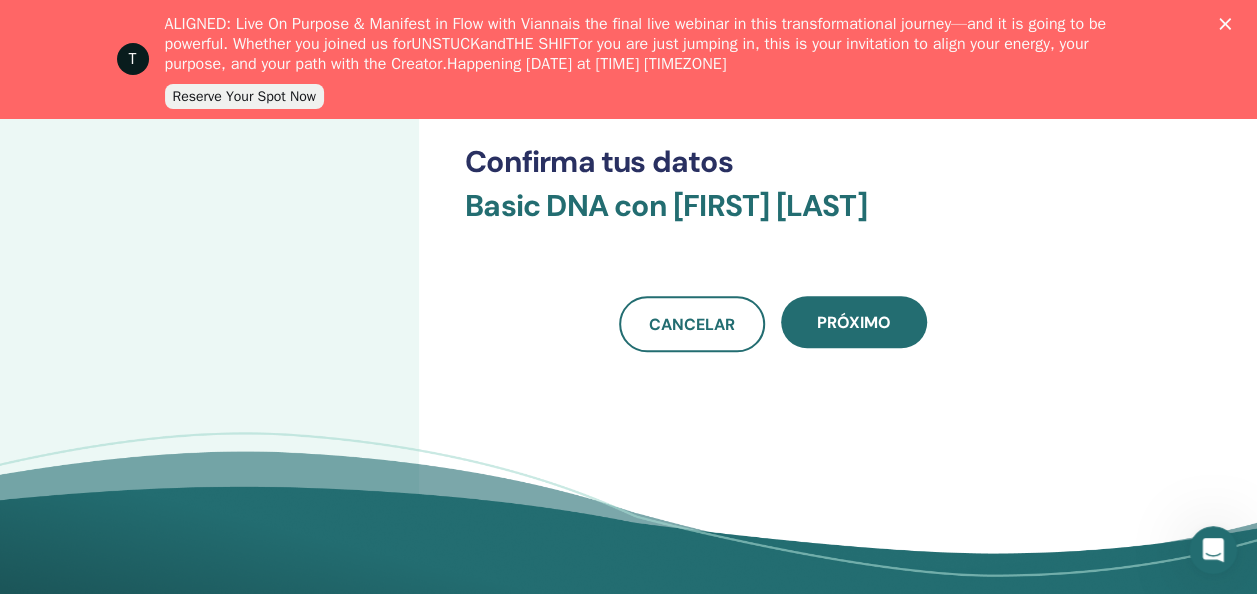 scroll, scrollTop: 591, scrollLeft: 0, axis: vertical 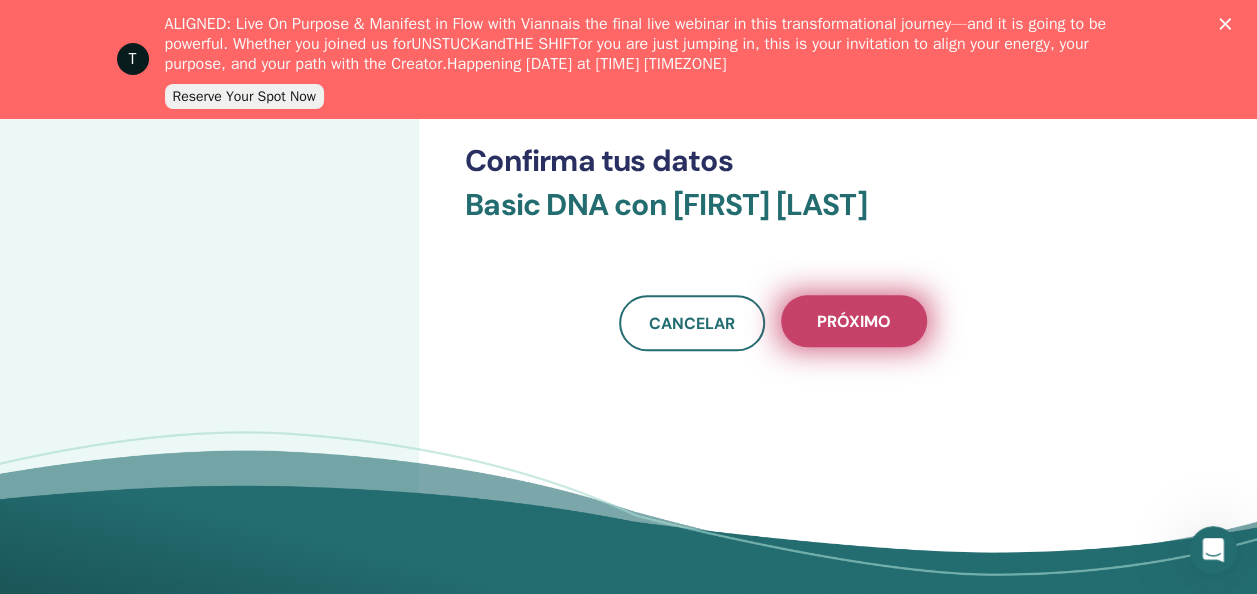 type on "********" 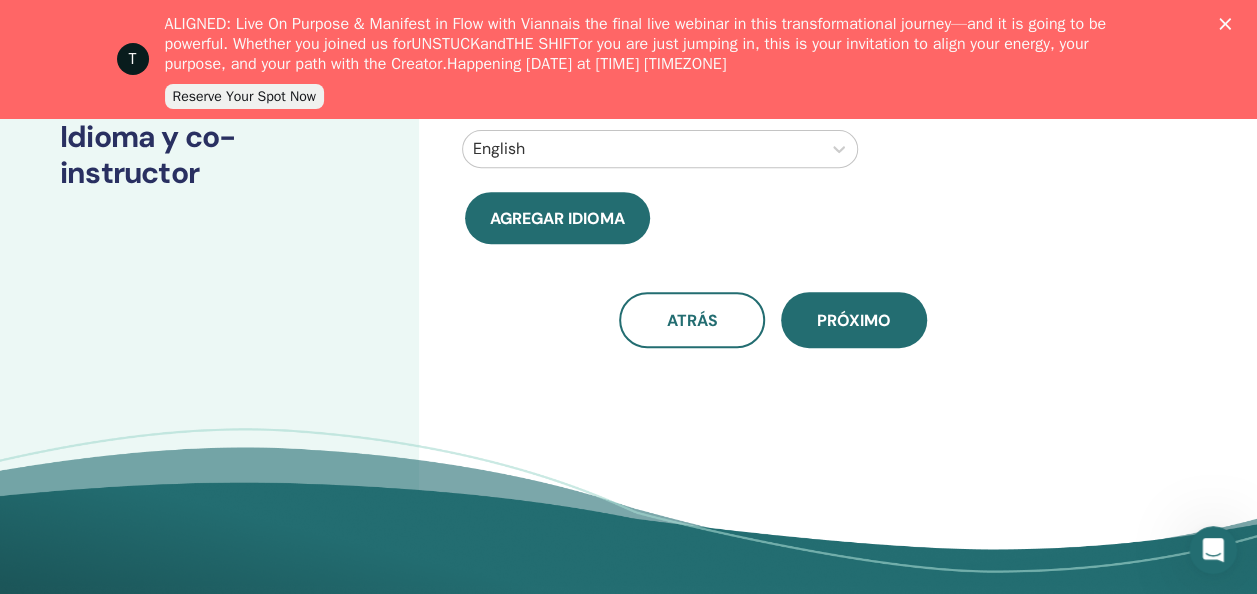 scroll, scrollTop: 0, scrollLeft: 0, axis: both 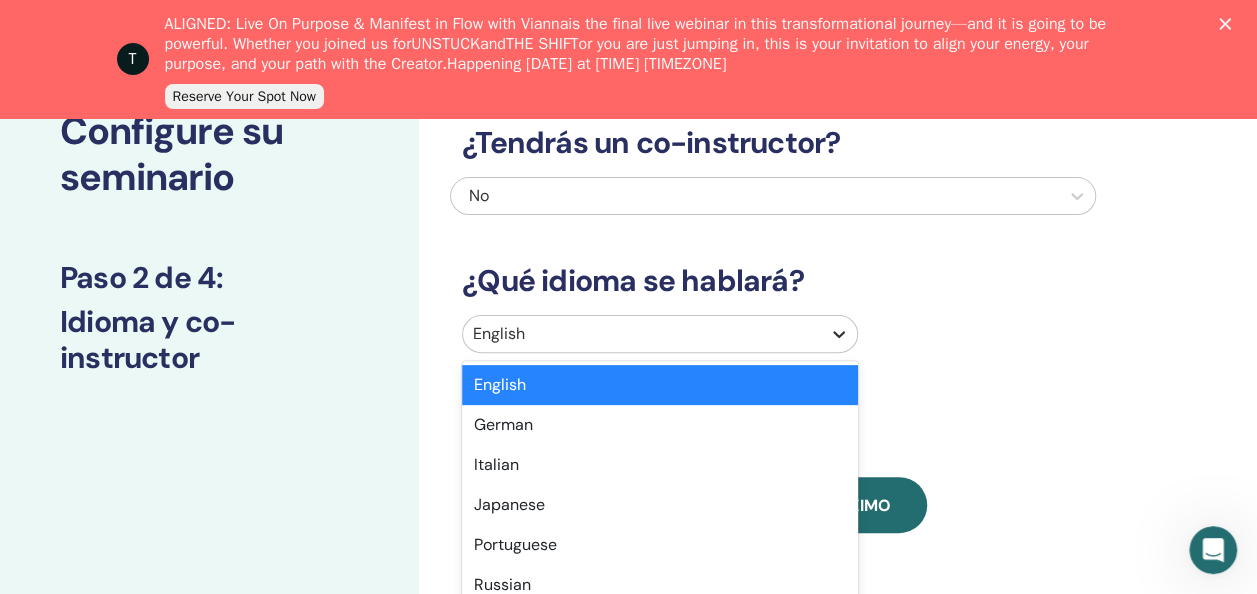 click on "option English selected, 1 of 47. 47 results available. Use Up and Down to choose options, press Enter to select the currently focused option, press Escape to exit the menu, press Tab to select the option and exit the menu. English English German Italian Japanese Portuguese Russian American Sign Language Spanish Arabic Bengali Bosnian Bulgarian Cantonese Croatian Czech Danish Dutch Estonian Finnish French Greek Hebrew Hindi Hungarian Irish Korean Latin Latvian Lebanese Lithuanian Mandarin Chinese Luxembourgish Marathi Norwegian Polish Romanian Serbian Slovak Slovenian Swedish Tamil Telugu Turkish Ukrainian Vietnamese Wu Chinese Persian (Farsi)" at bounding box center [660, 334] 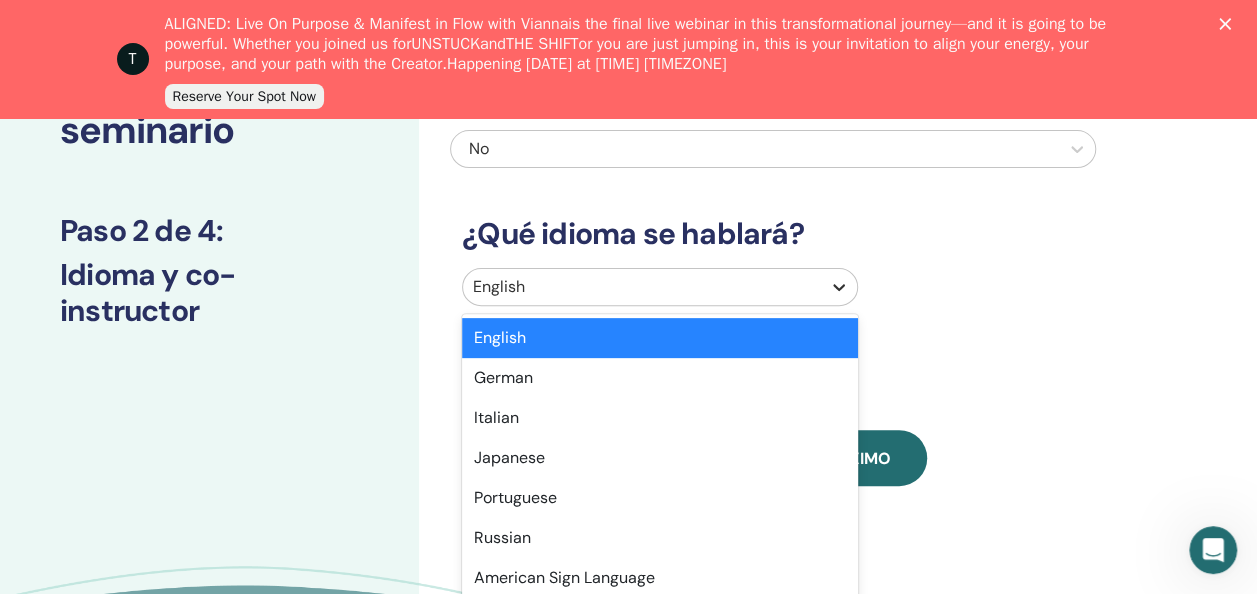 scroll, scrollTop: 228, scrollLeft: 0, axis: vertical 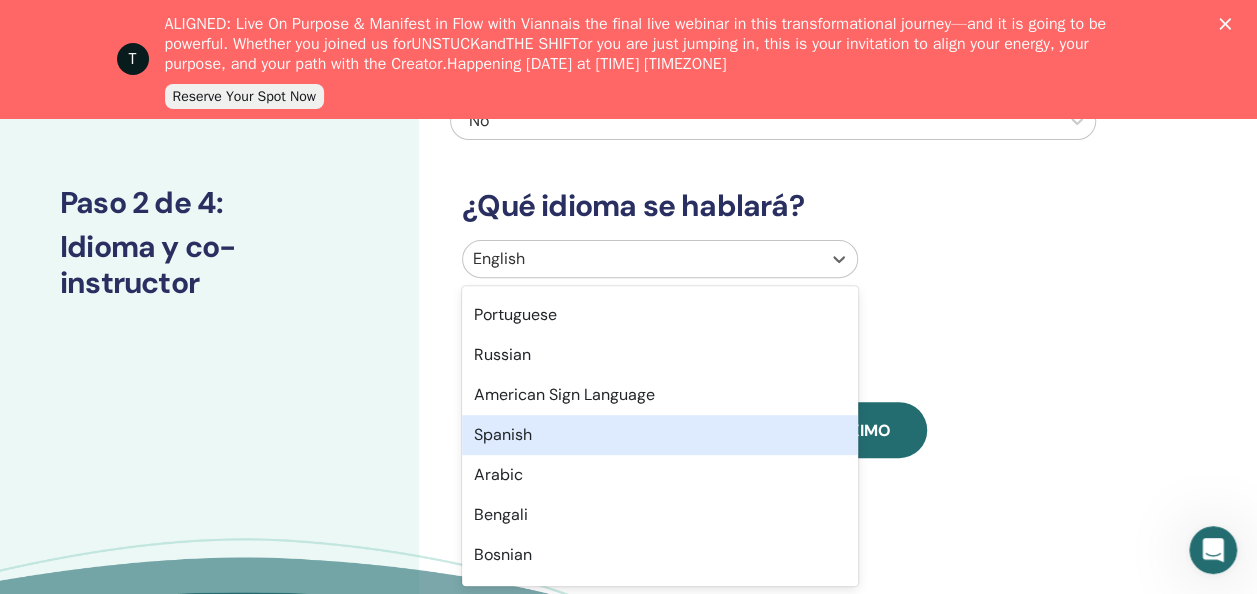 click on "Spanish" at bounding box center (660, 435) 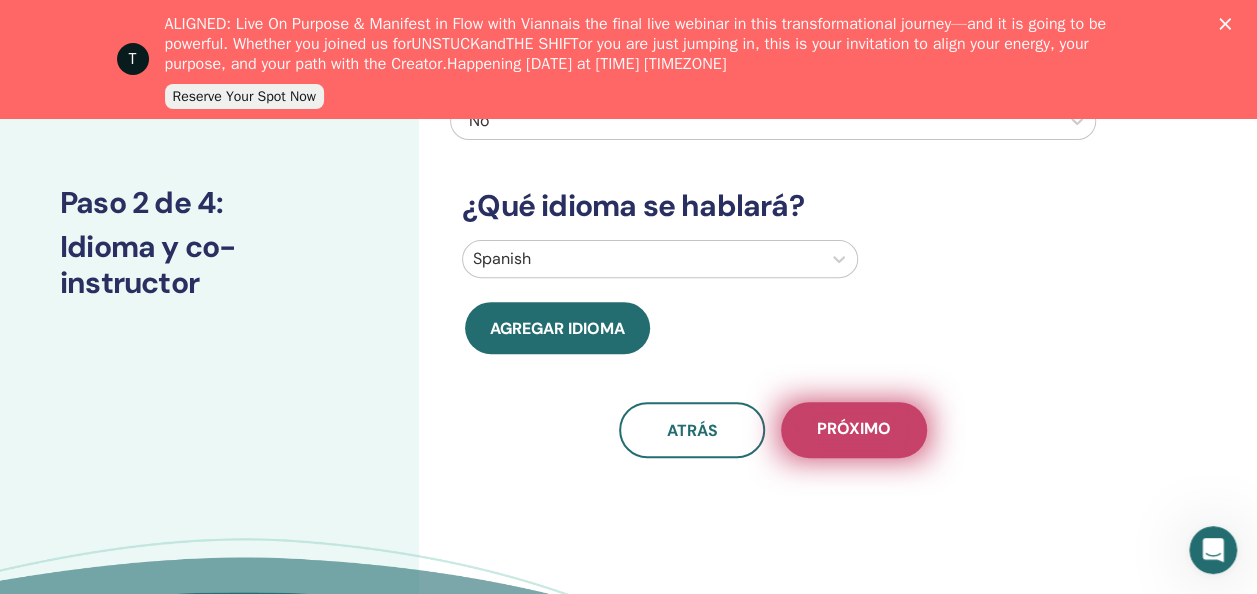 click on "próximo" at bounding box center (854, 430) 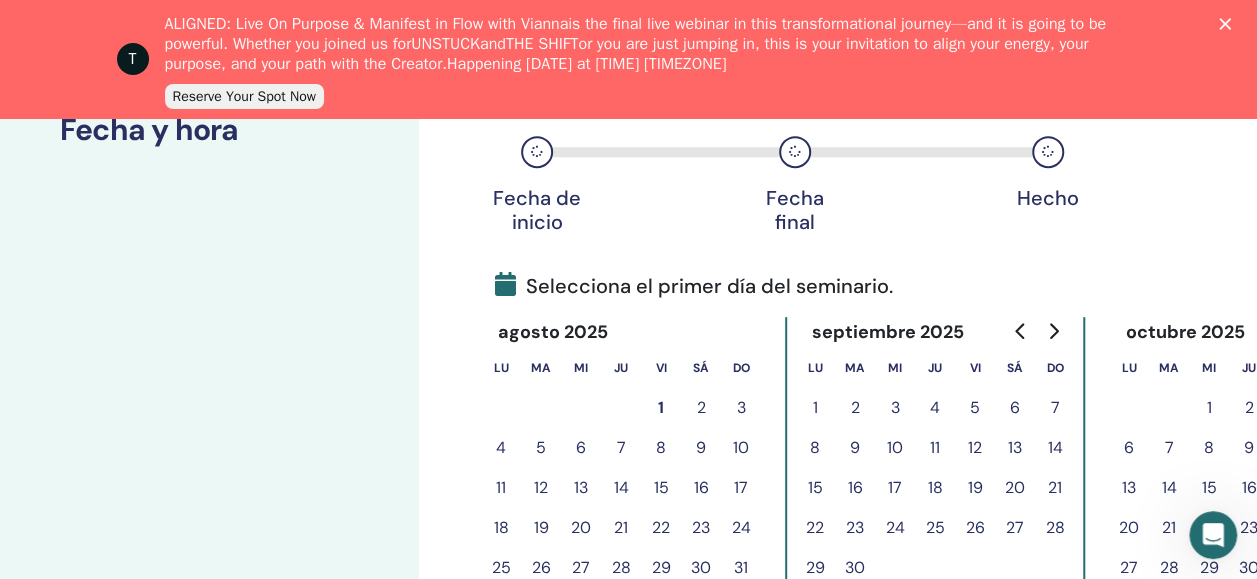 scroll, scrollTop: 348, scrollLeft: 0, axis: vertical 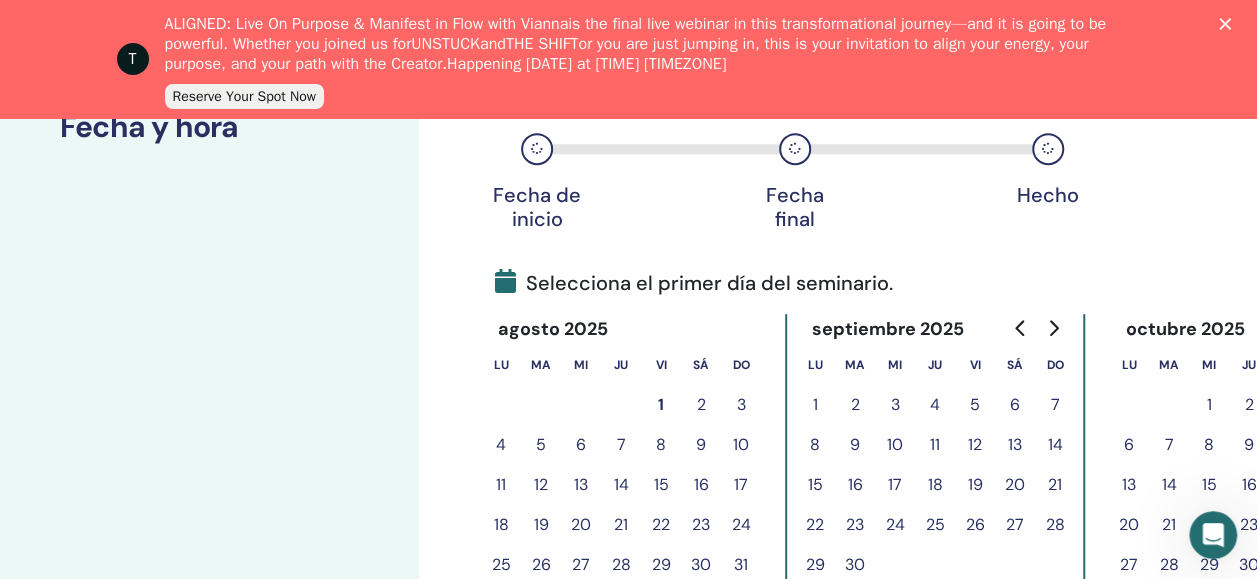 click on "2" at bounding box center [701, 405] 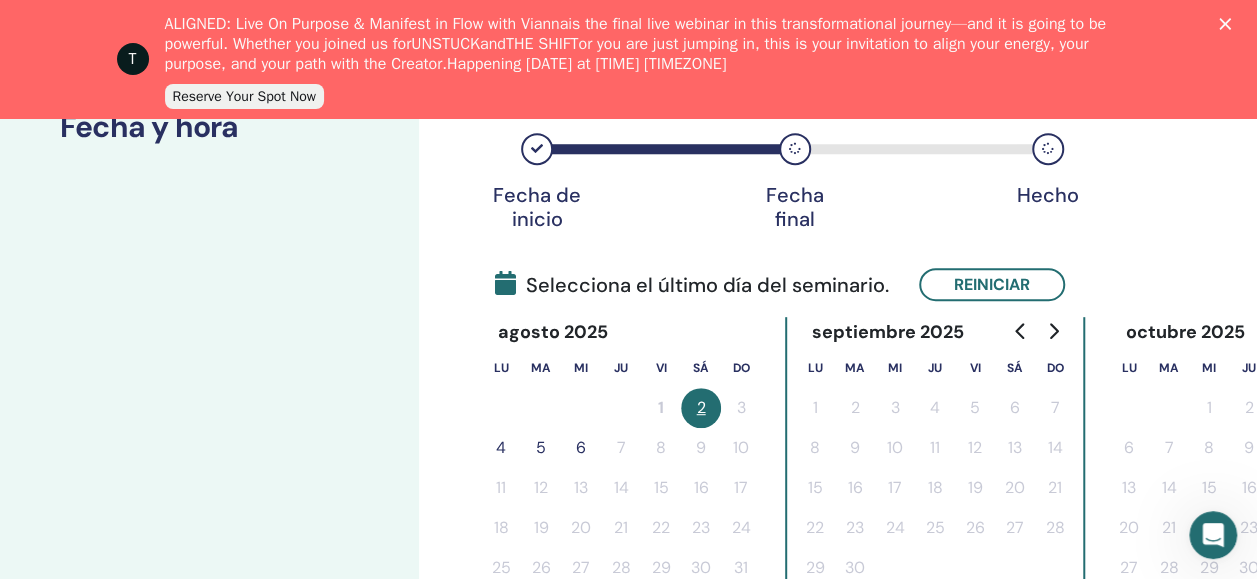 click on "5" at bounding box center [541, 448] 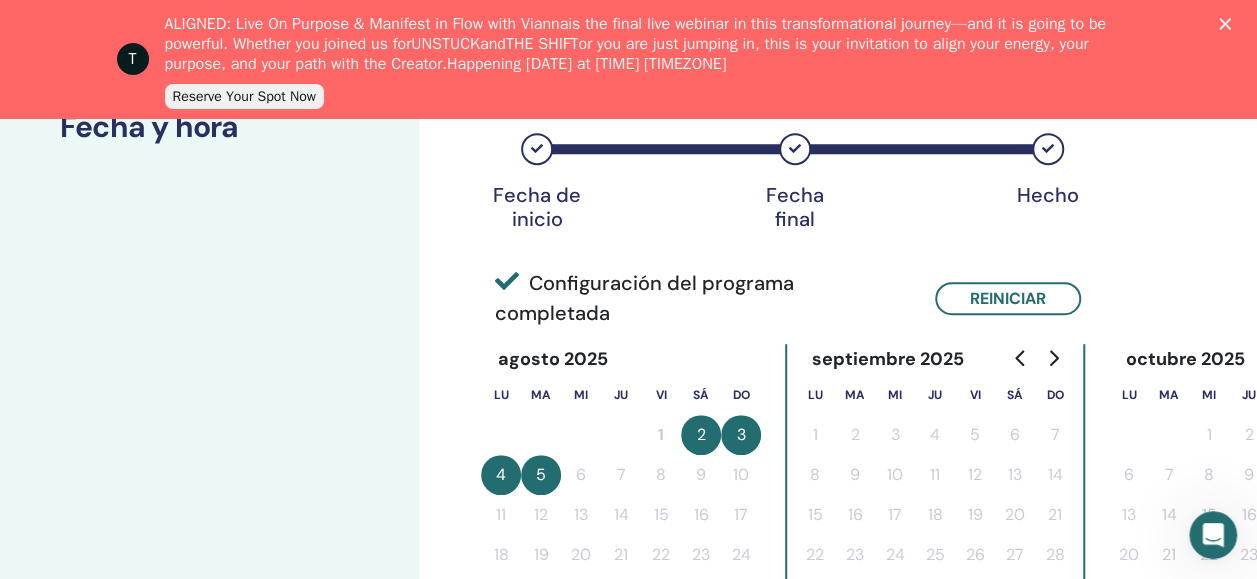 click on "2" at bounding box center (701, 435) 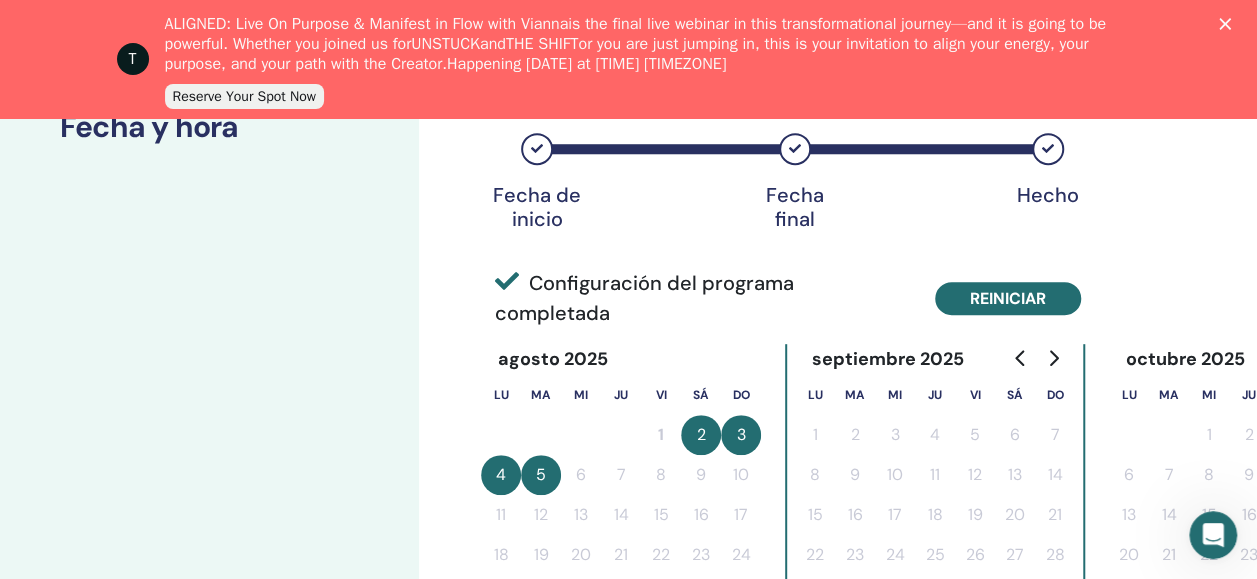 click on "Reiniciar" at bounding box center [1008, 298] 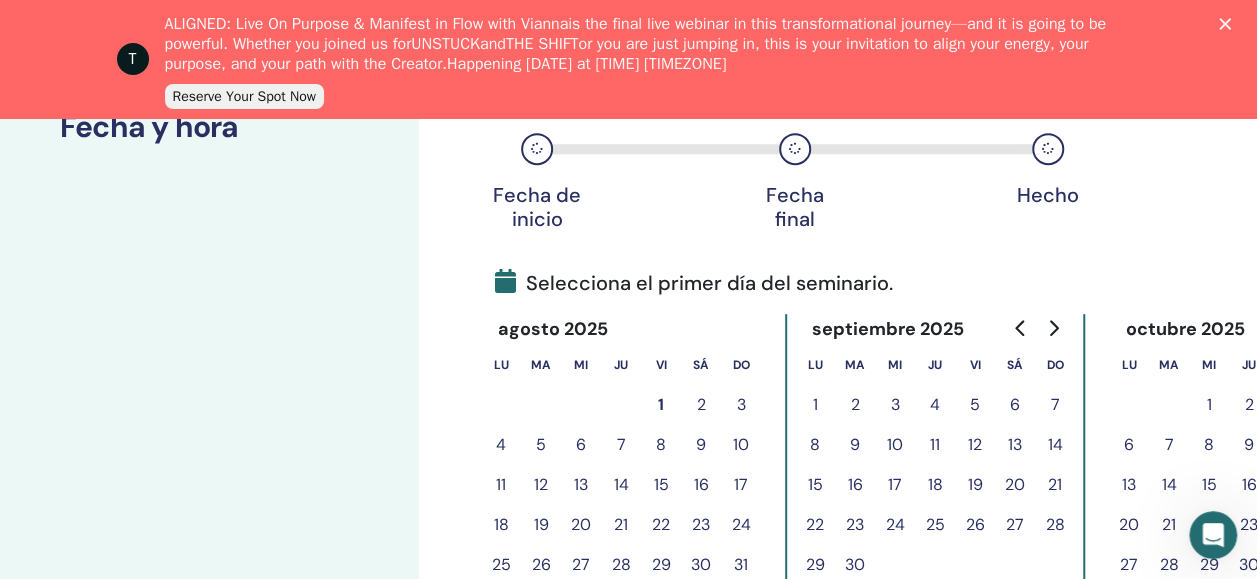 click on "2" at bounding box center [701, 405] 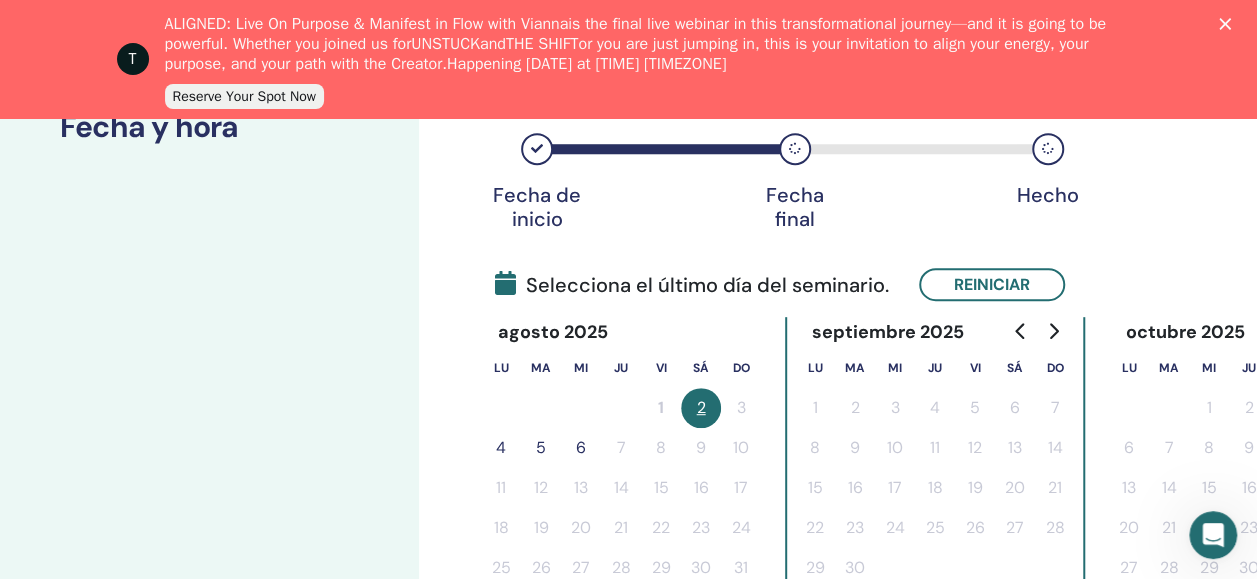 click on "4" at bounding box center [501, 448] 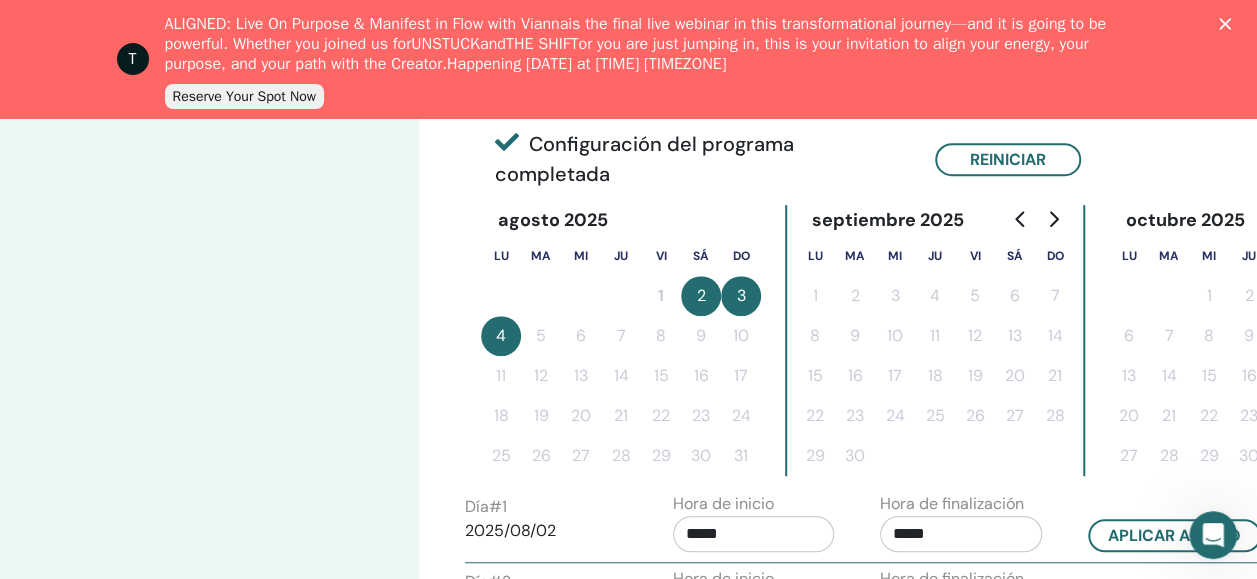 scroll, scrollTop: 485, scrollLeft: 0, axis: vertical 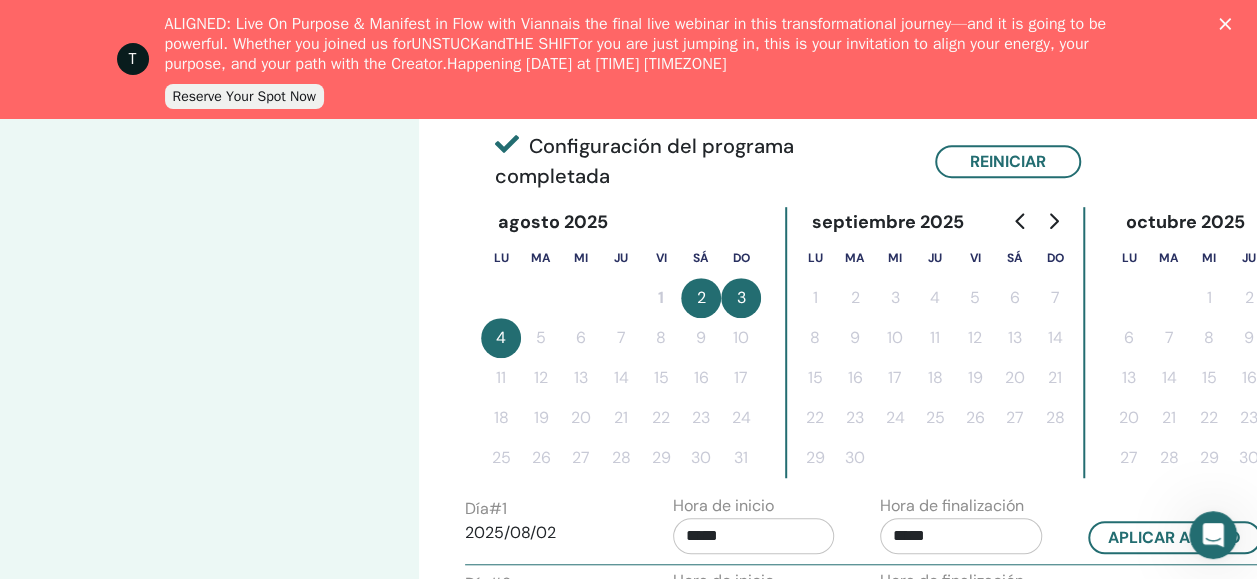 click on "4" at bounding box center [501, 338] 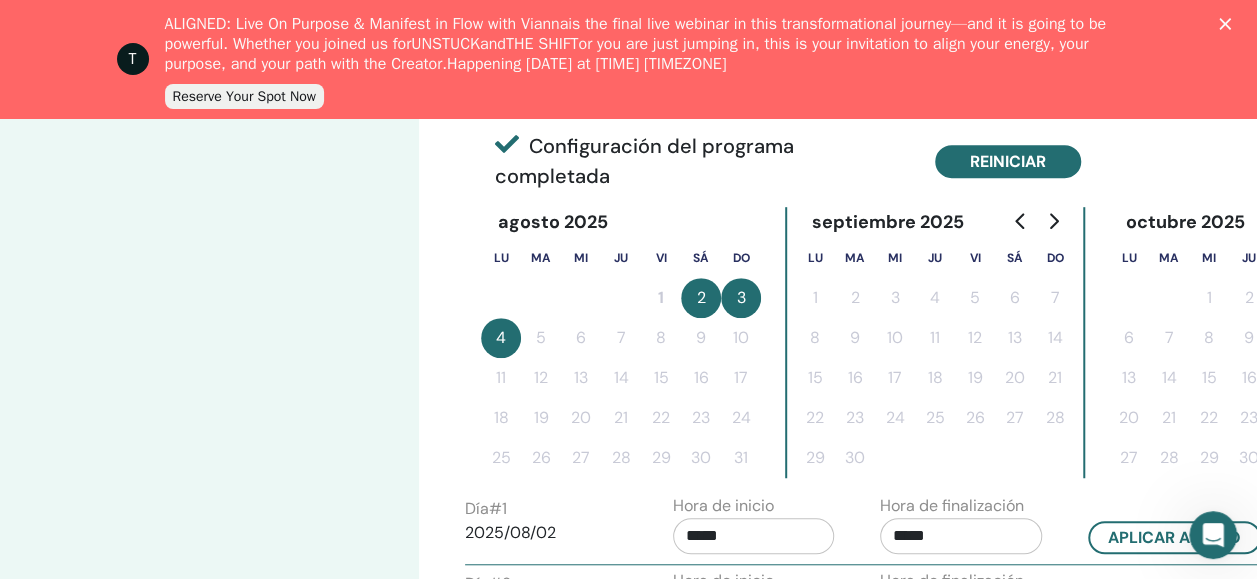 click on "Reiniciar" at bounding box center (1008, 161) 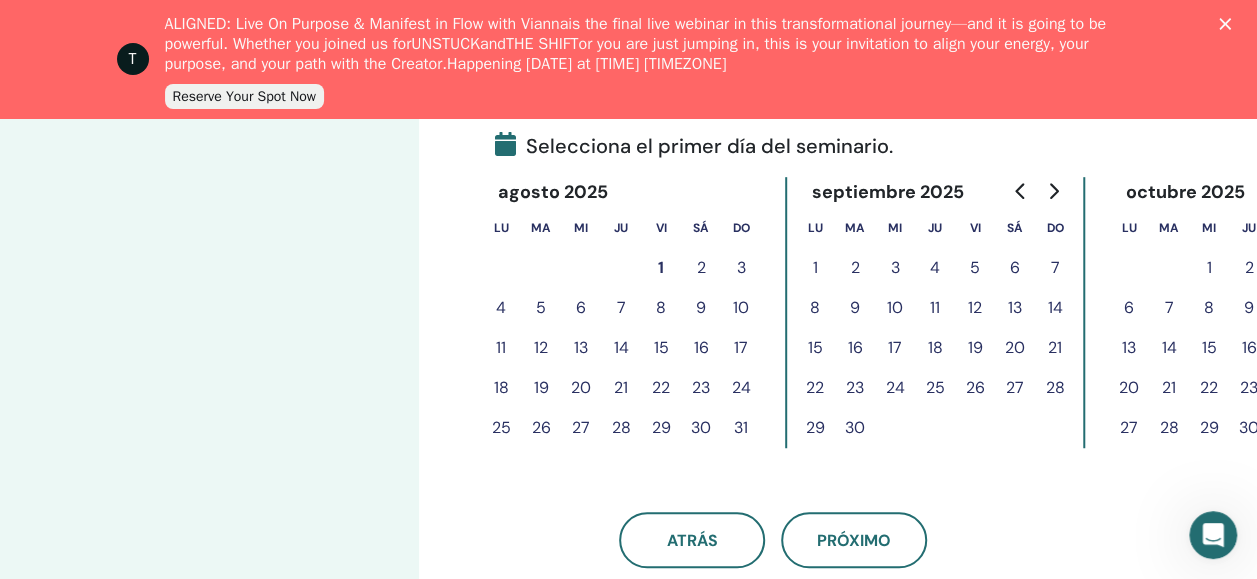 click on "2" at bounding box center (701, 268) 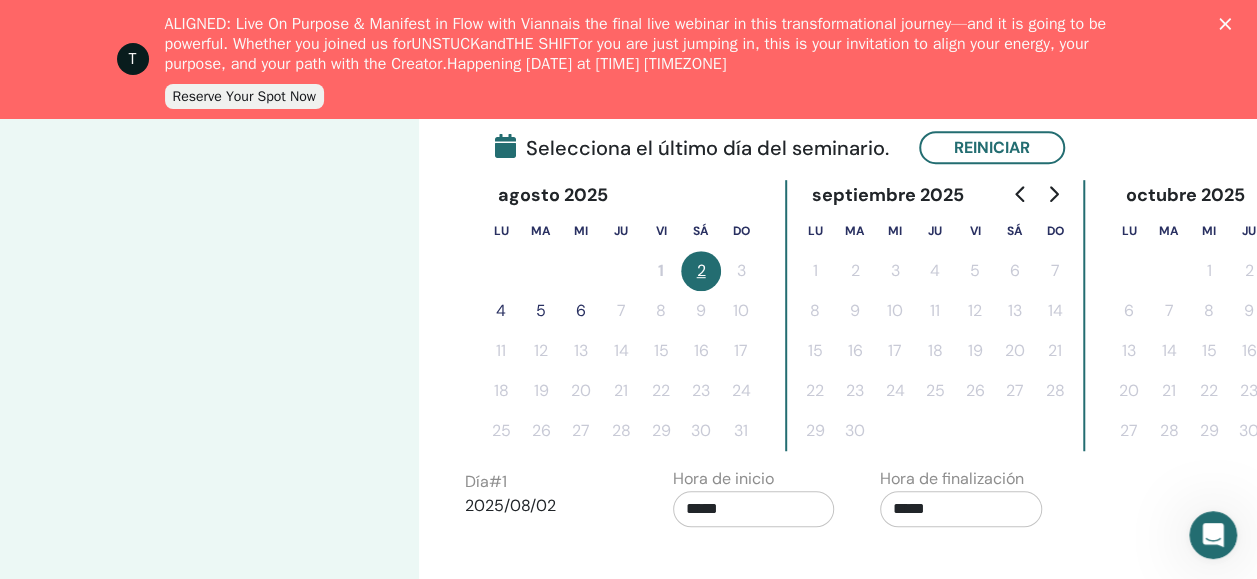 click on "4" at bounding box center (501, 311) 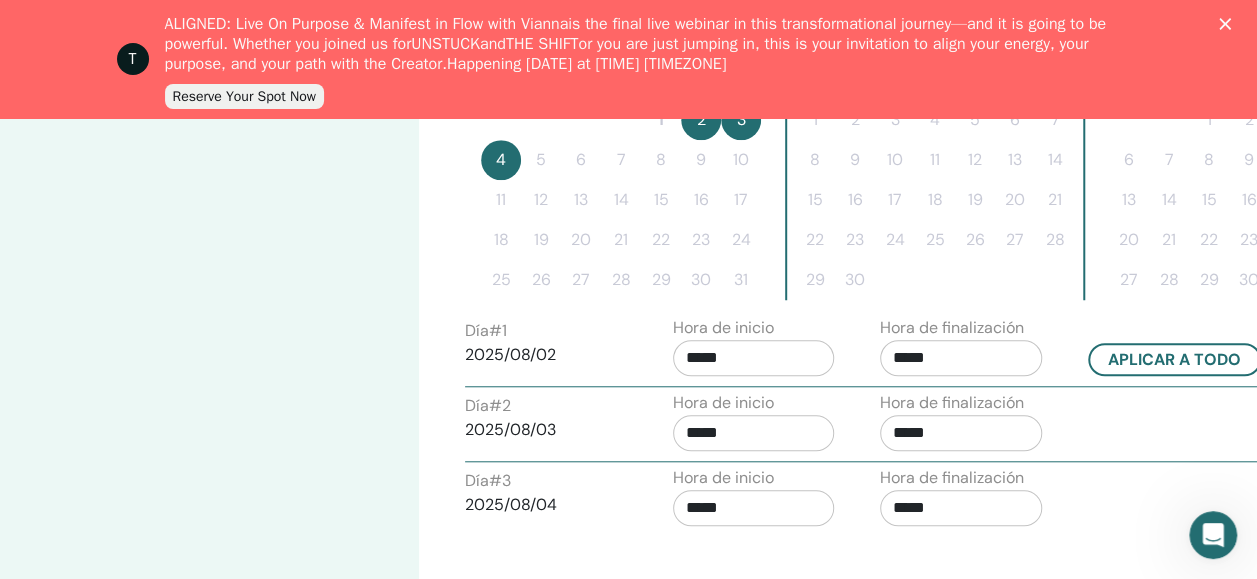 scroll, scrollTop: 693, scrollLeft: 0, axis: vertical 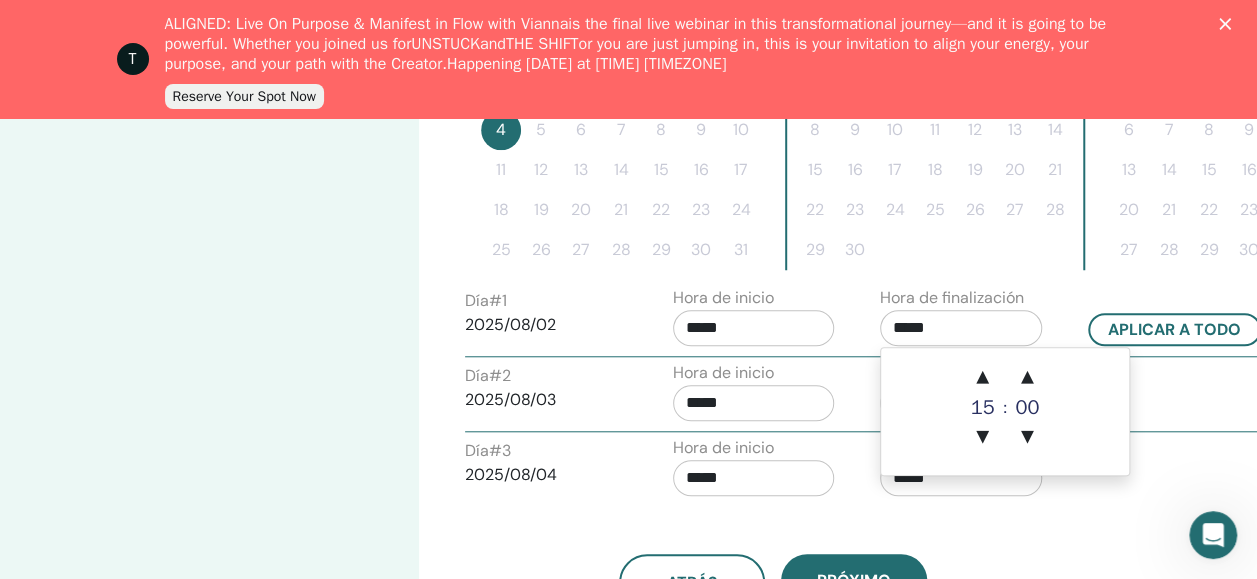 click on "*****" at bounding box center [961, 328] 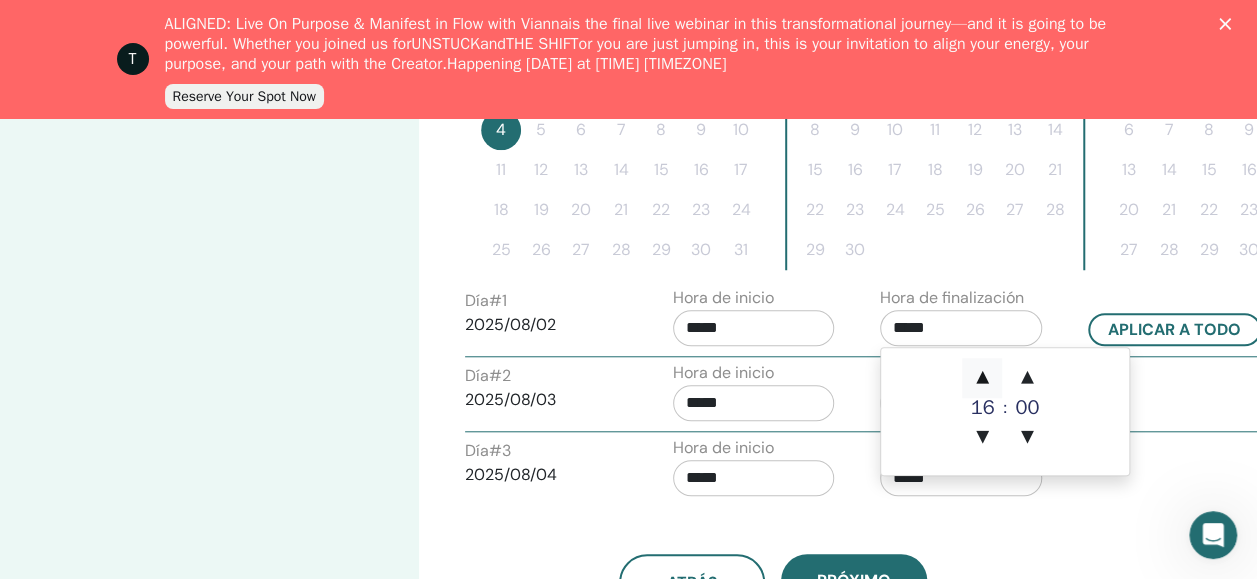 click on "▲" at bounding box center (982, 378) 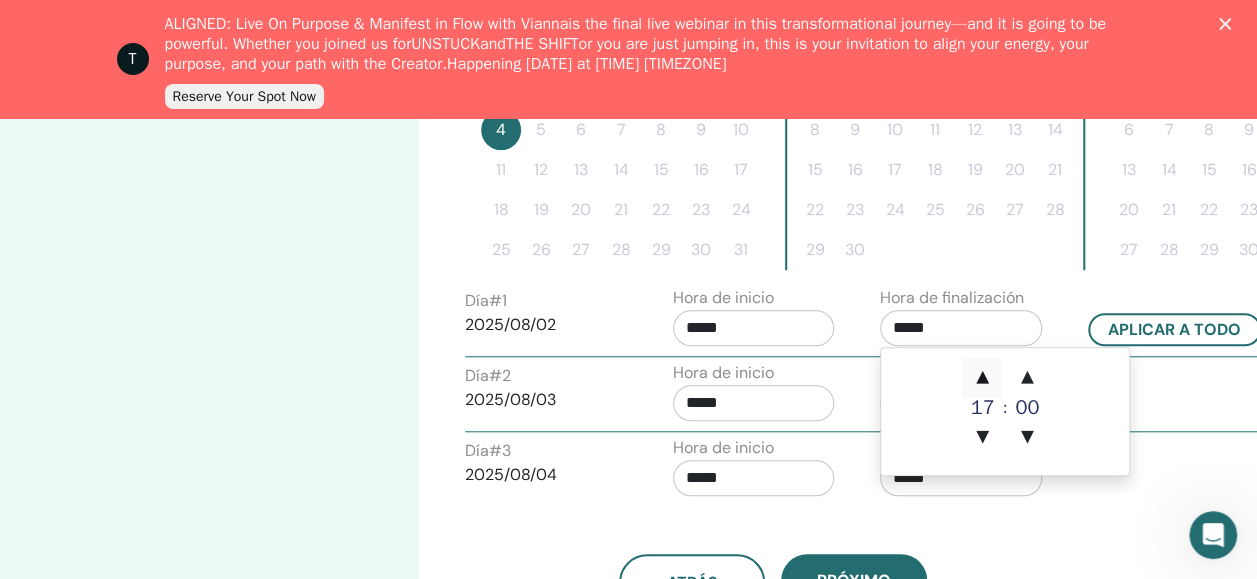click on "▲" at bounding box center [982, 378] 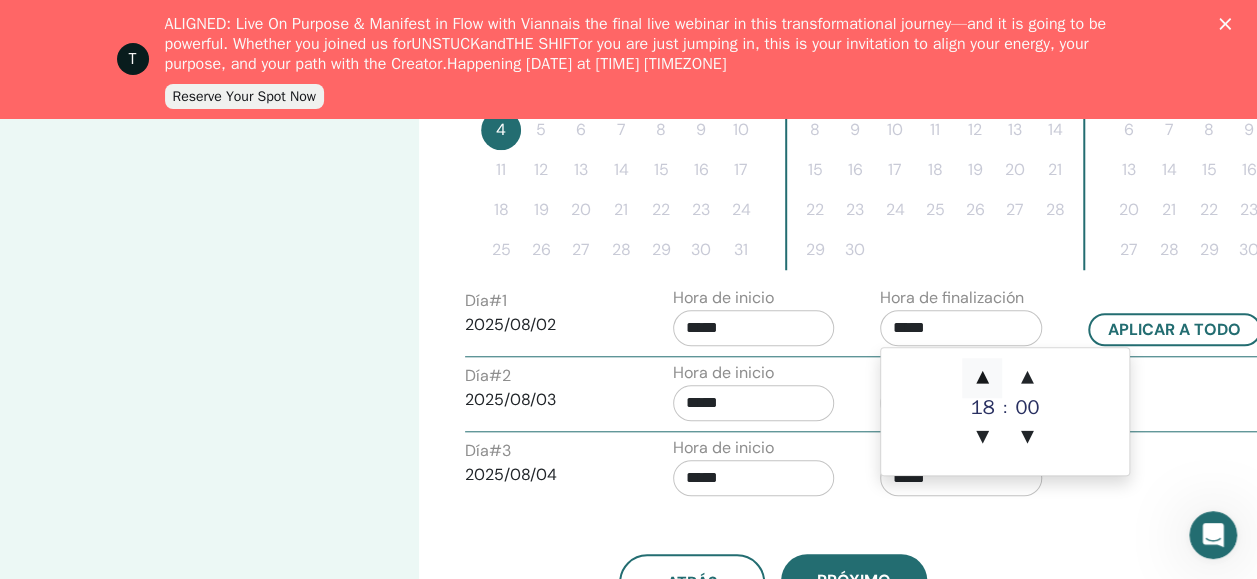 click on "▲" at bounding box center (982, 378) 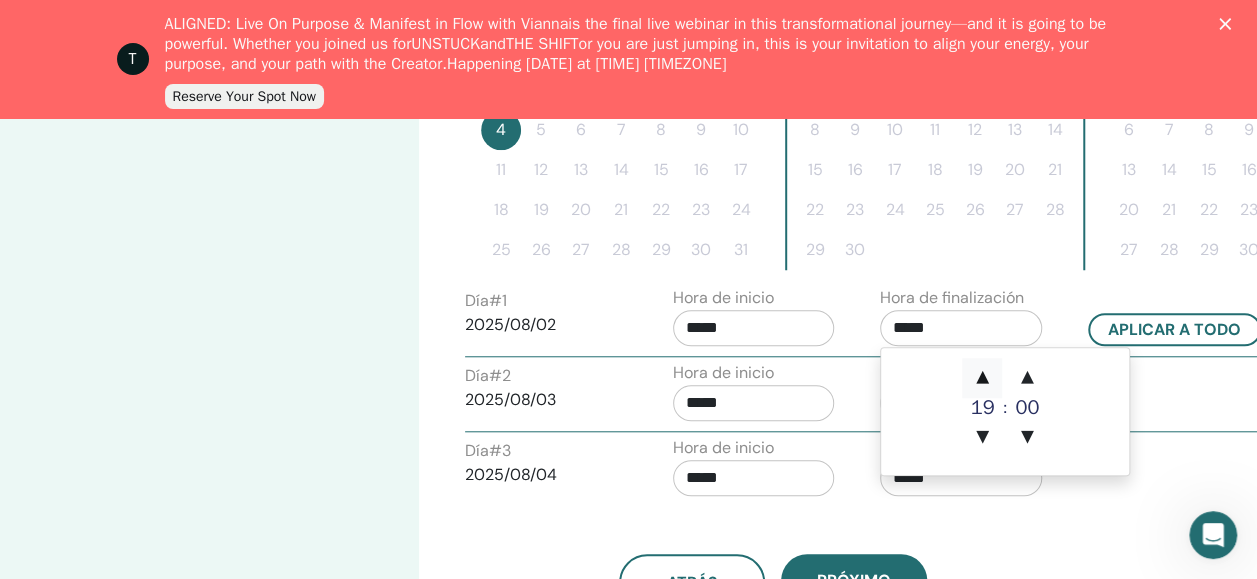 click on "▲" at bounding box center (982, 378) 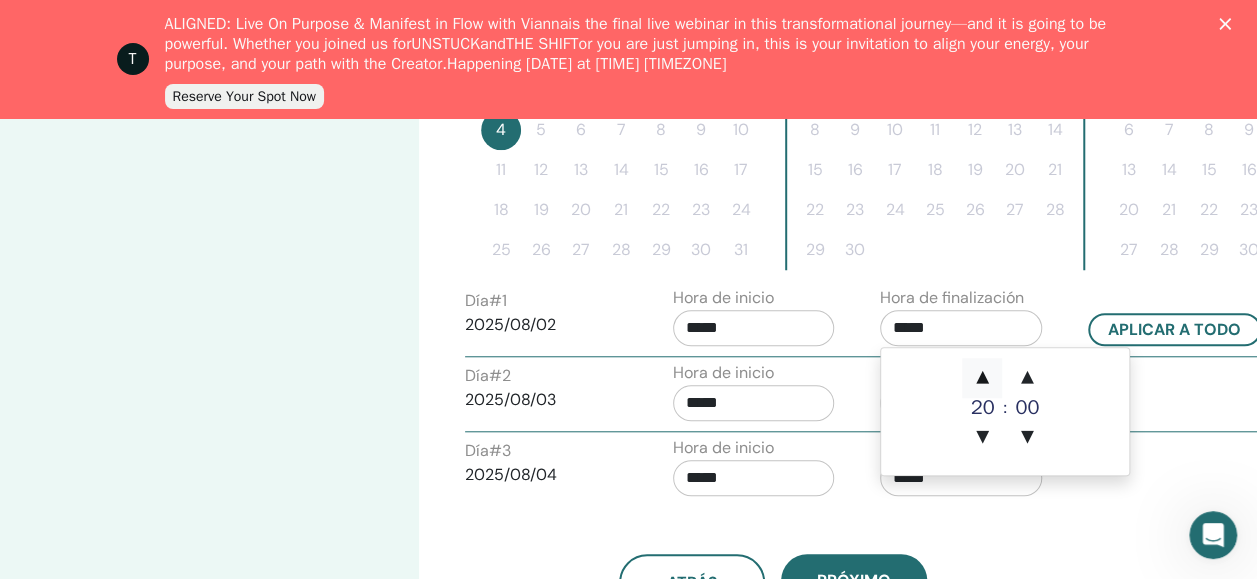 click on "▲" at bounding box center [982, 378] 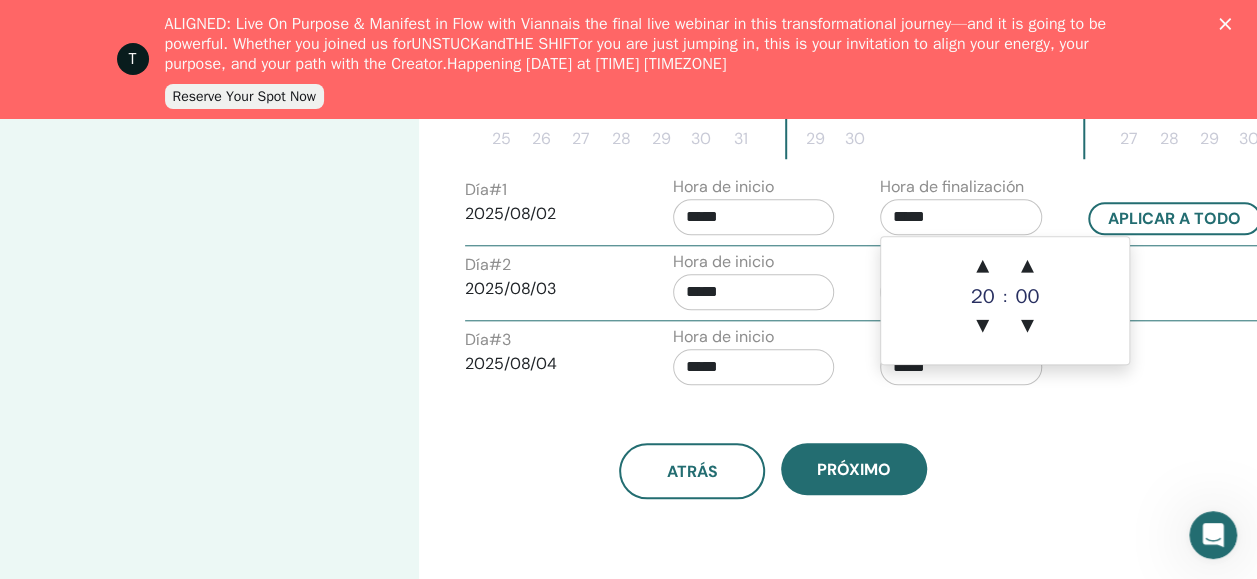 scroll, scrollTop: 811, scrollLeft: 0, axis: vertical 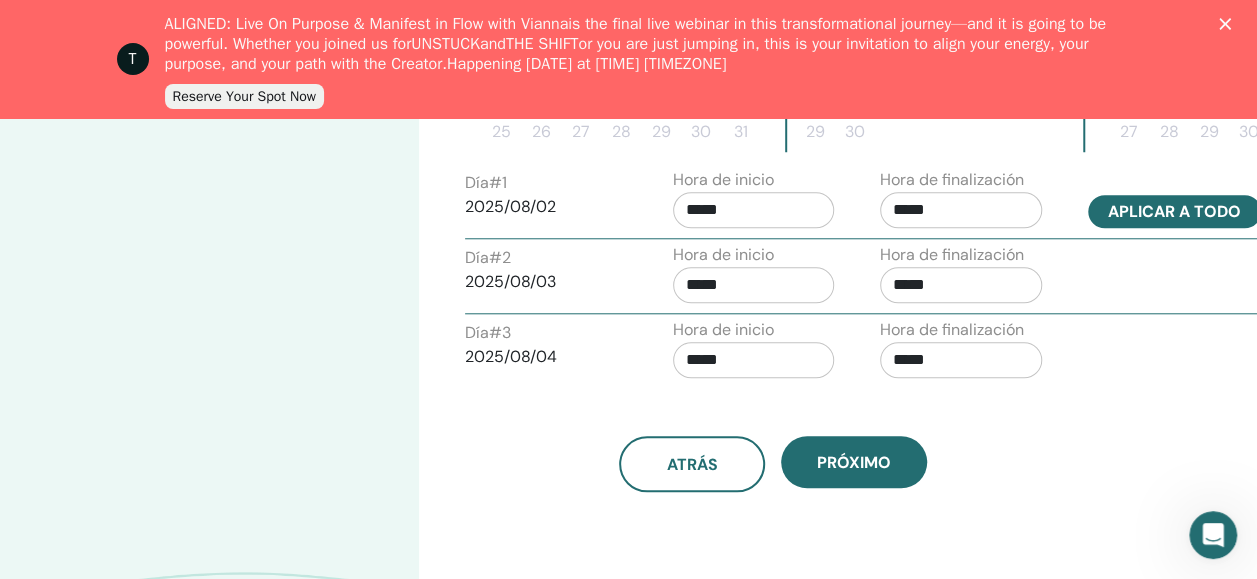click on "Aplicar a todo" at bounding box center (1174, 211) 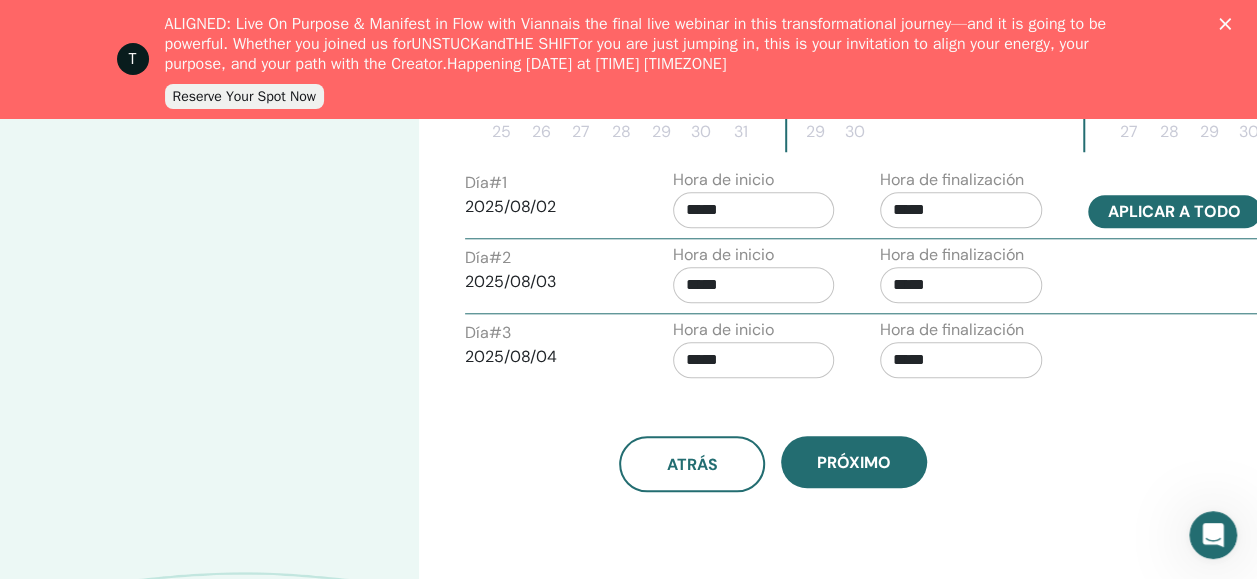 type on "*****" 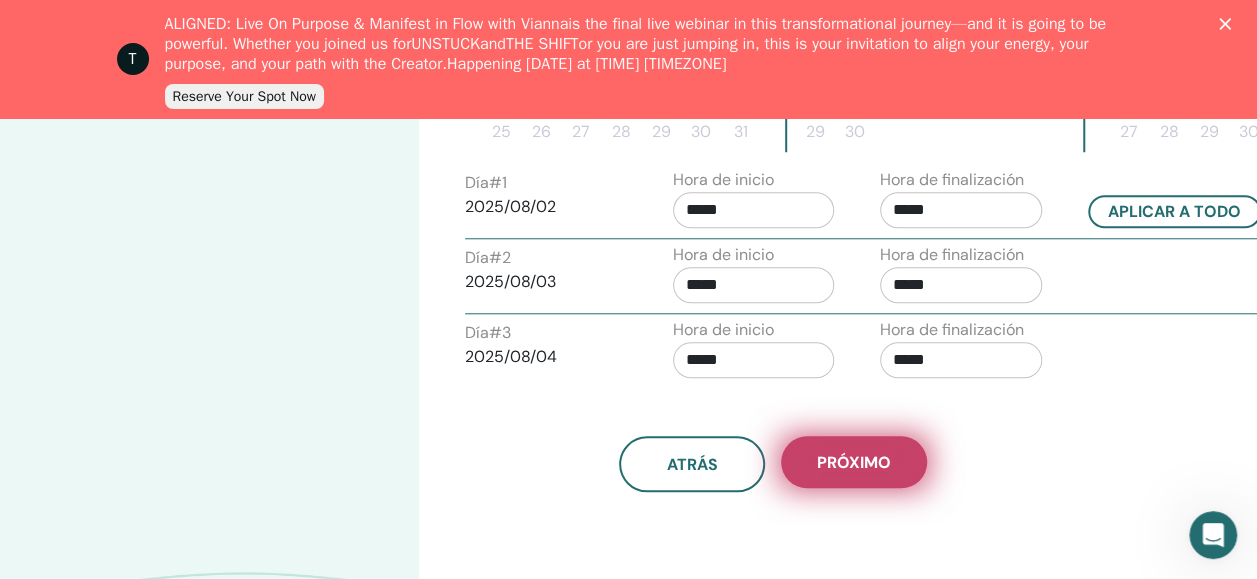 click on "próximo" at bounding box center [854, 462] 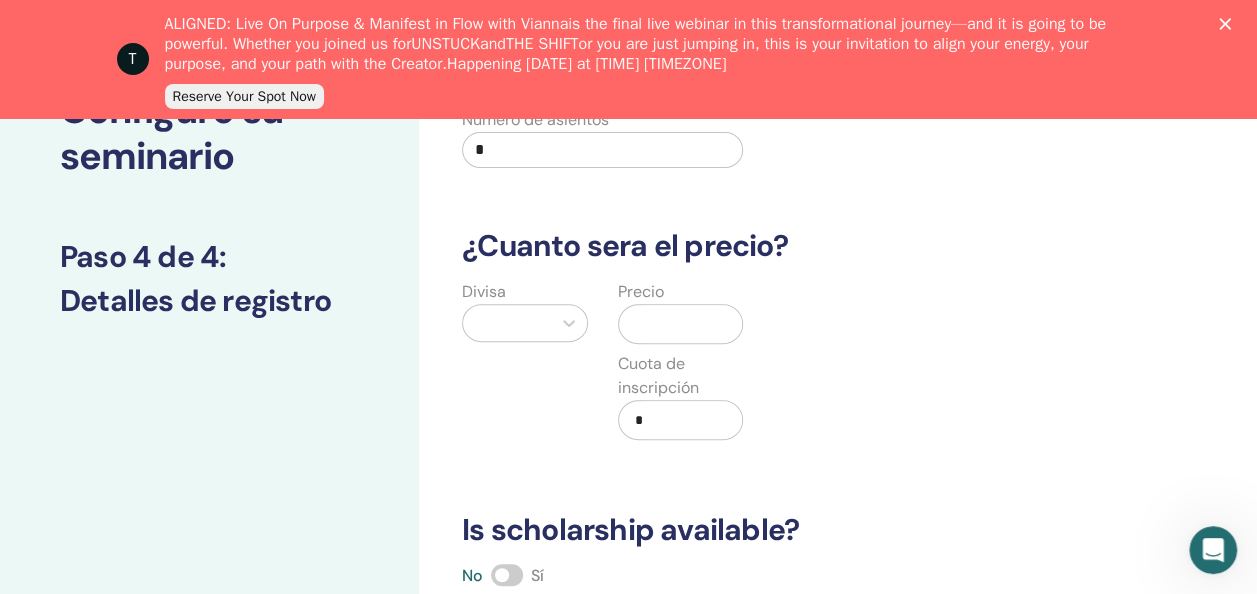 scroll, scrollTop: 0, scrollLeft: 0, axis: both 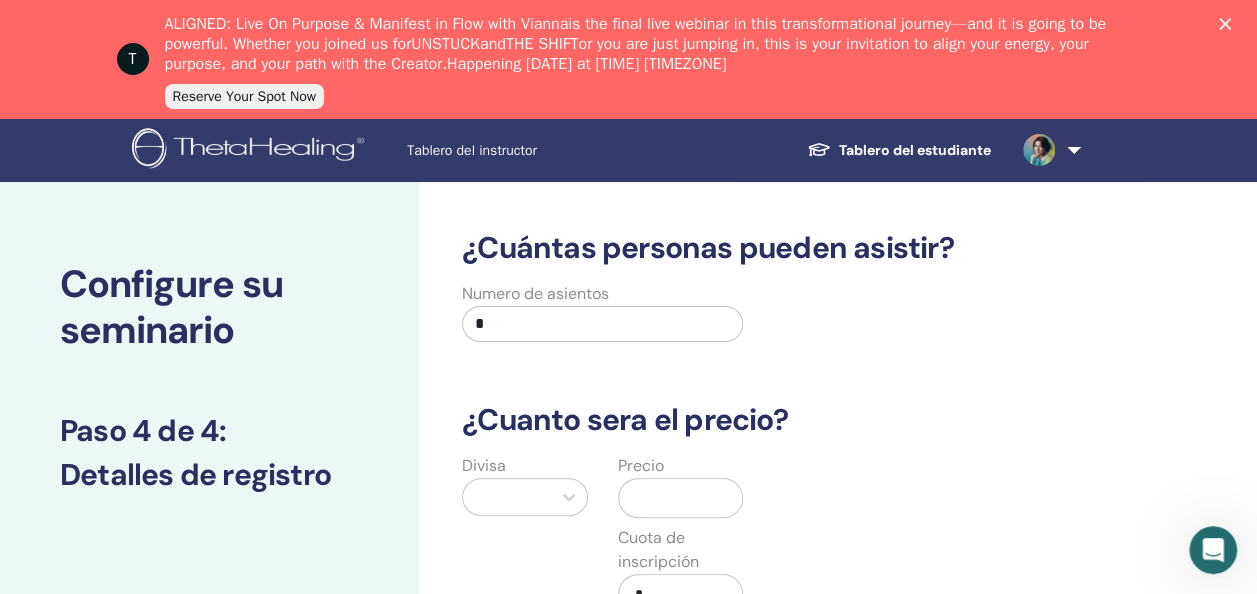 click on "*" at bounding box center [602, 324] 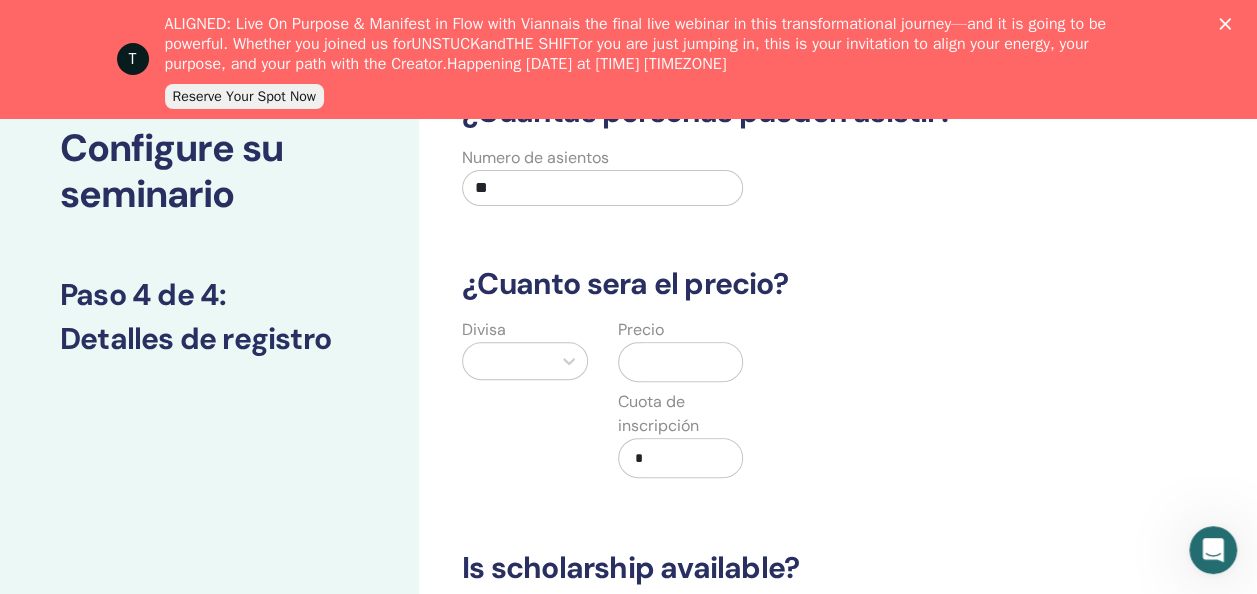 scroll, scrollTop: 140, scrollLeft: 0, axis: vertical 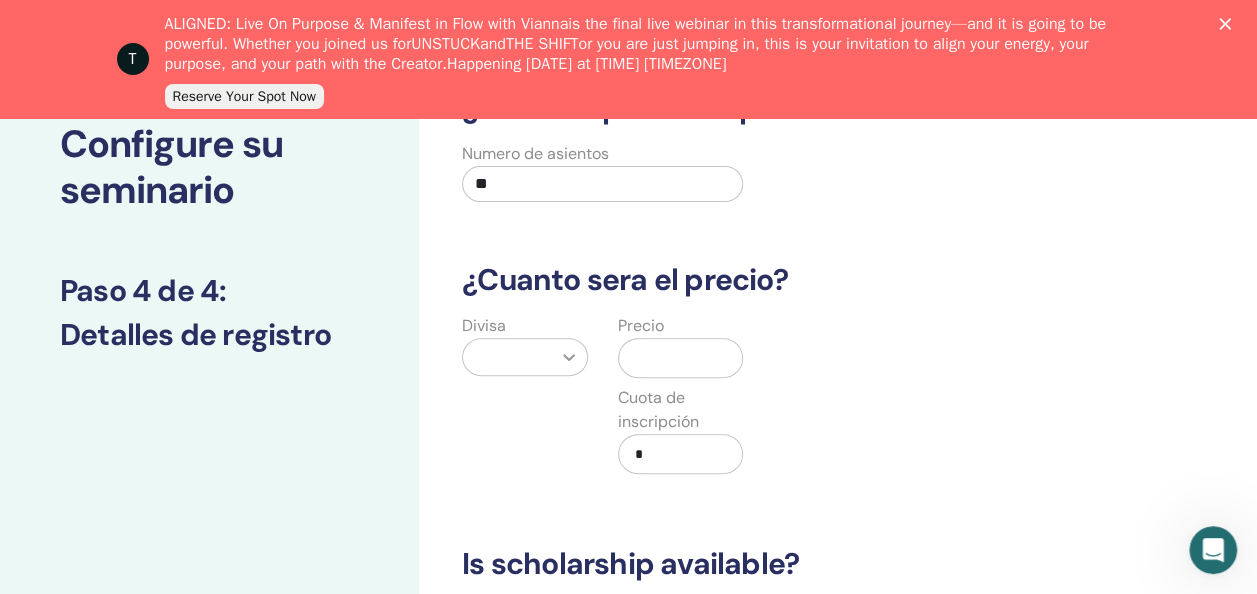 type on "**" 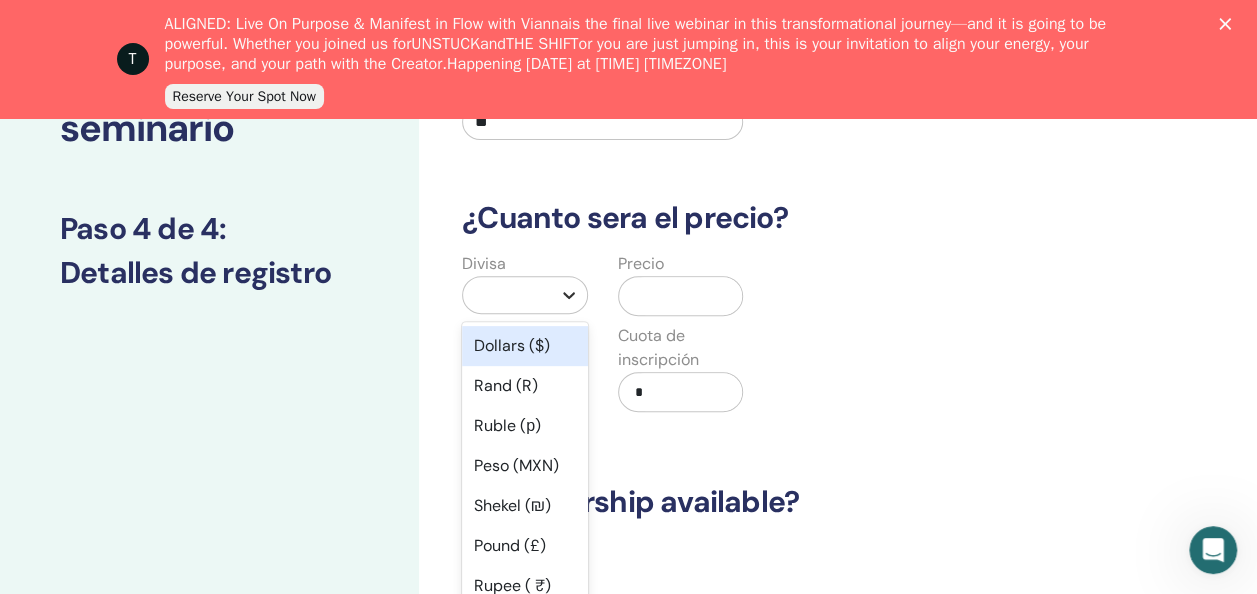 click on "option Dollars ($) focused, 1 of 45. 45 results available. Use Up and Down to choose options, press Enter to select the currently focused option, press Escape to exit the menu, press Tab to select the option and exit the menu. Dollars ($) Rand (R) Ruble (р) Peso (MXN) Shekel (₪) Pound (£) Rupee ( ₹) Yuan (CNY) Yen (¥) Polish Zloty (PLN) Brazilian Real (R) Australian Dollar (AUD) New Zealand Dollar (NZD) Canadian (CAD) Cuban Peso (CUP) Croatian Kuna (HRK) Ukrainian Hryvna (UAH) Romanian New Leu (RON) Swiss Franc (CHF) UAE Dirham (AED) Czech Koruna (Kč) Kuwaiti Dinar (د.ك) Omani Rial (﷼) Bahraini Dinar (.د.ب) Qatari Riyal (ر.ق) Saudi Riyal (ر.س) Iranian Rial (﷼) Bulgarian lev (лв.) Jordanian Dinar (د.ا) Hungarian Forint (HUF) Chilean Peso (CLP) Türk Lirası (₺) Turkish Lira (₺) Iraqi Dinar (ع.د) Euro (€) Danish Krone (DKK) Norwegian Krone (NOK) Swedish Krona (SEK) Egyptian Pound (E£) Argentine Peso (ARS) New Taiwan Dollar (TWD) South Korean Won (KRW) North Korean Won (KPW)" at bounding box center [525, 295] 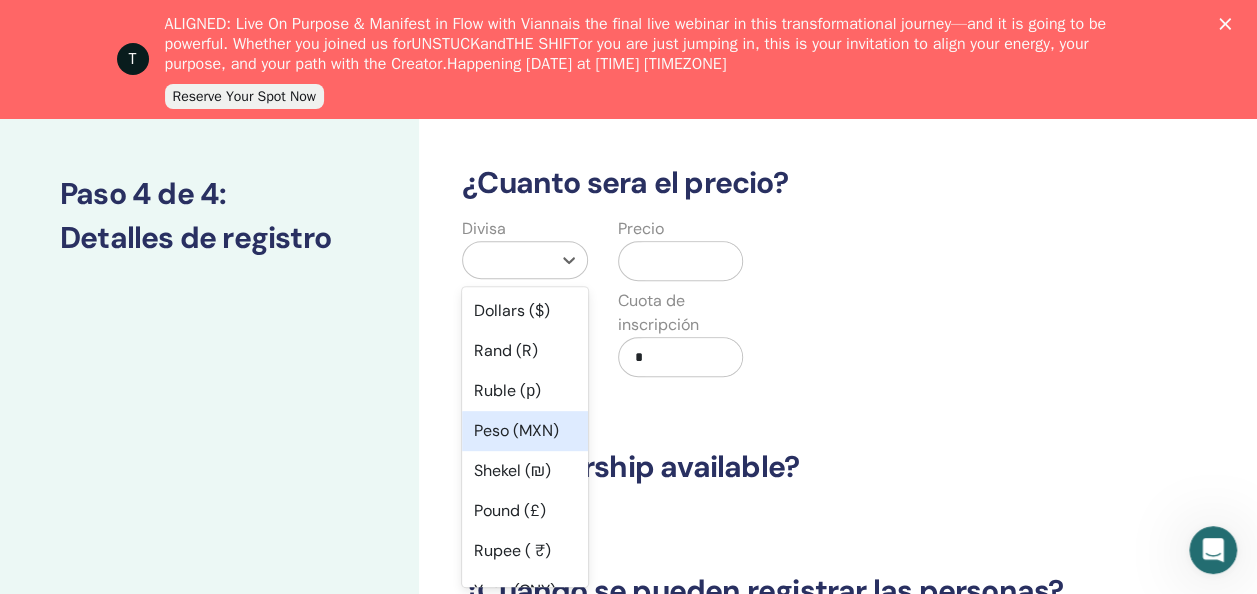 click on "Peso (MXN)" at bounding box center (525, 431) 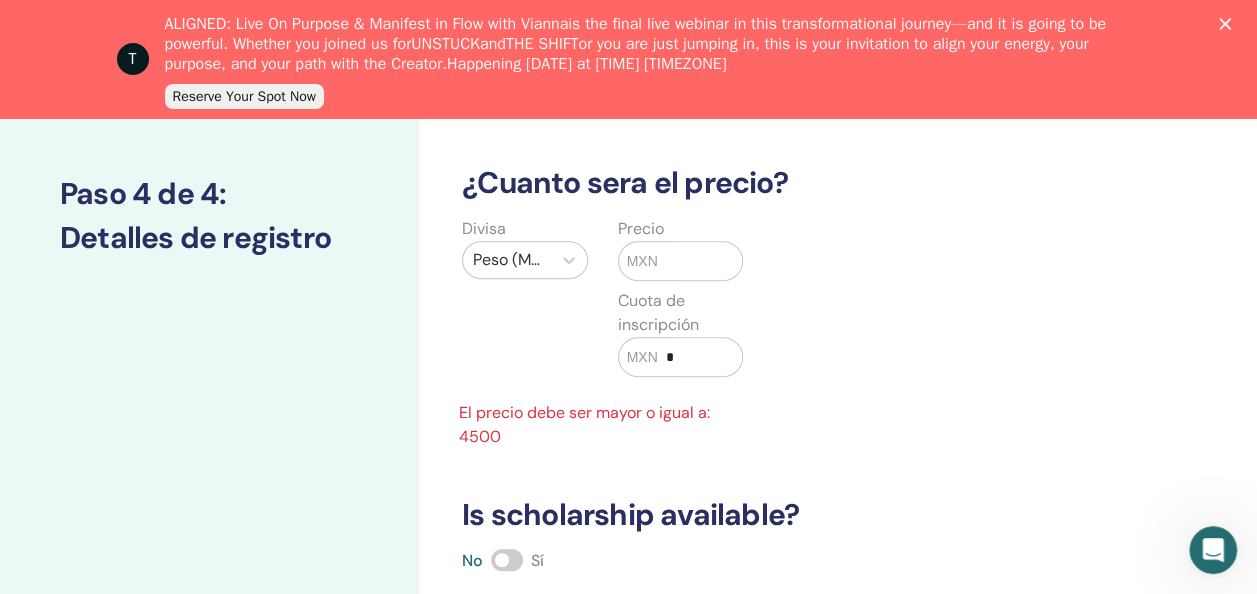 click at bounding box center (700, 261) 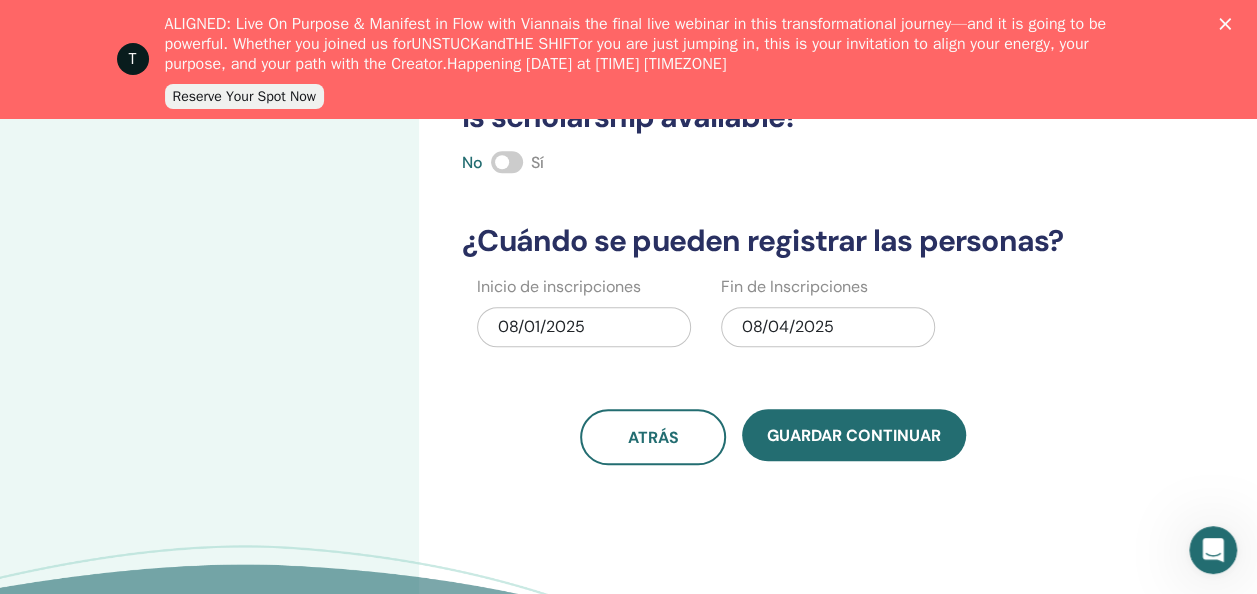 scroll, scrollTop: 589, scrollLeft: 0, axis: vertical 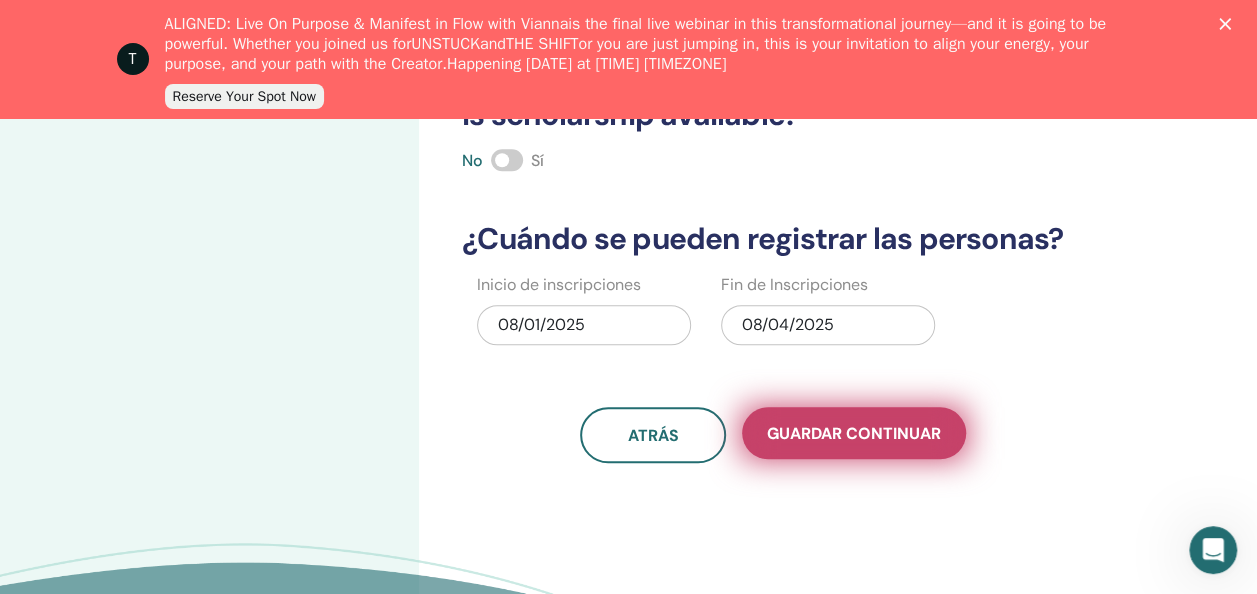 type on "****" 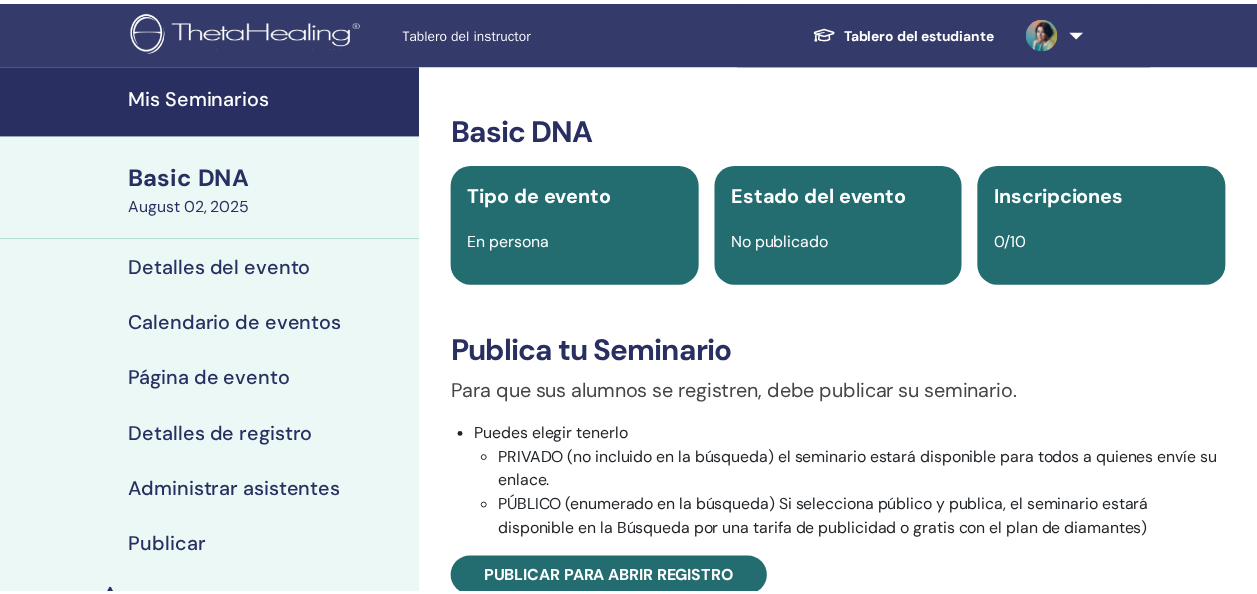 scroll, scrollTop: 0, scrollLeft: 0, axis: both 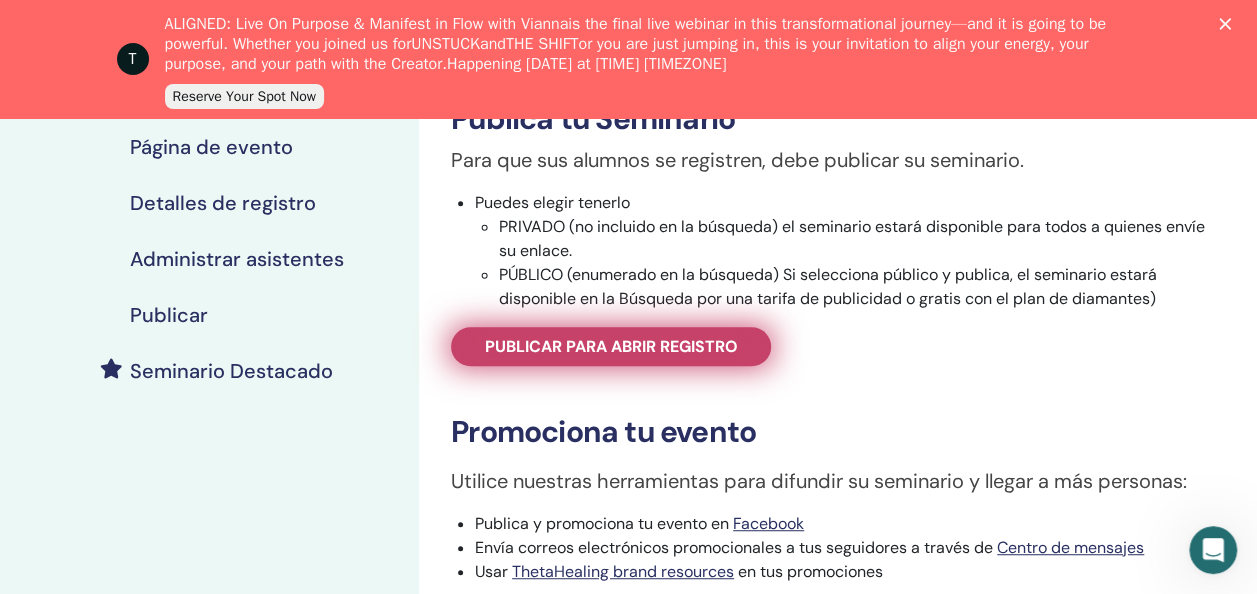 click on "Publicar para abrir registro" at bounding box center [611, 346] 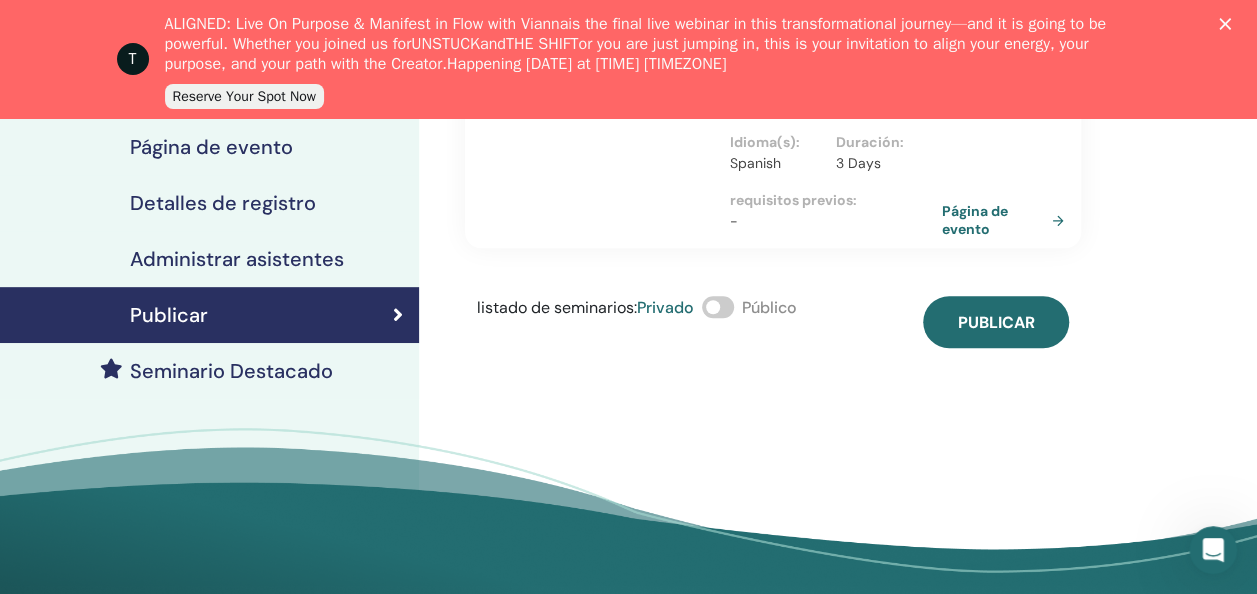 click at bounding box center [718, 307] 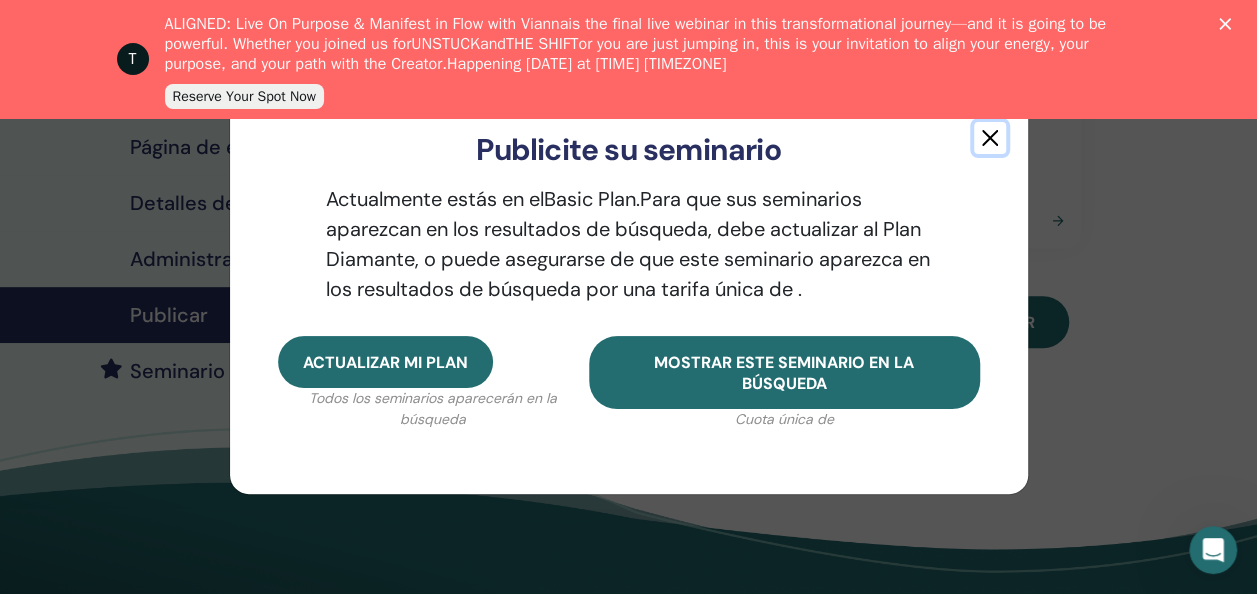 click at bounding box center [990, 138] 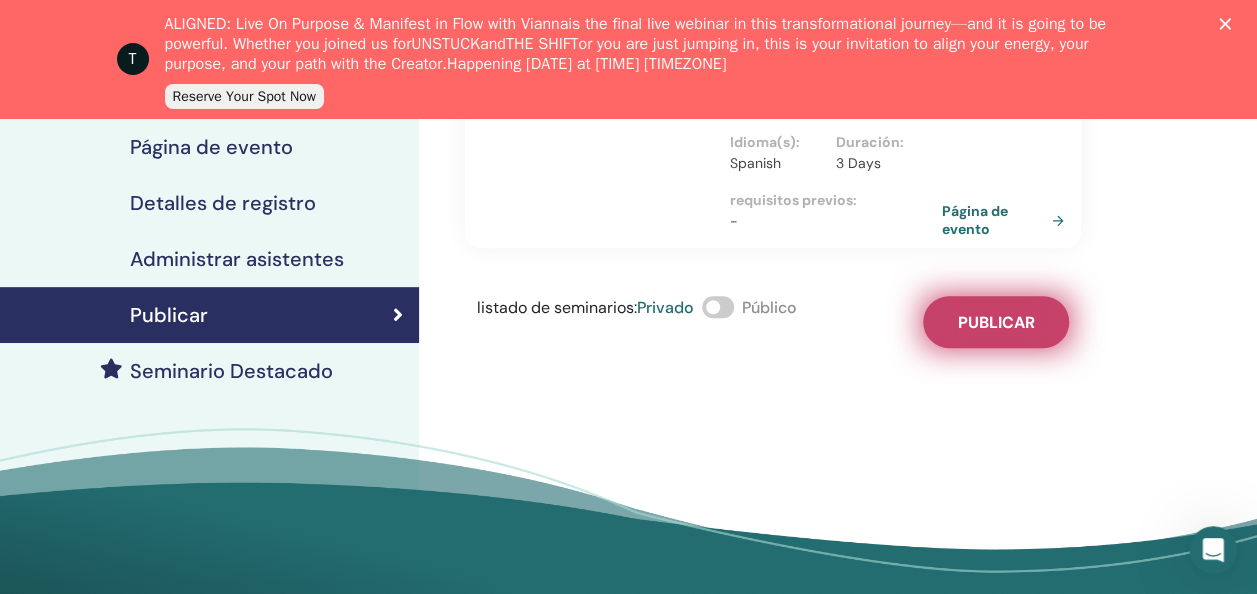 click on "Publicar" at bounding box center [996, 322] 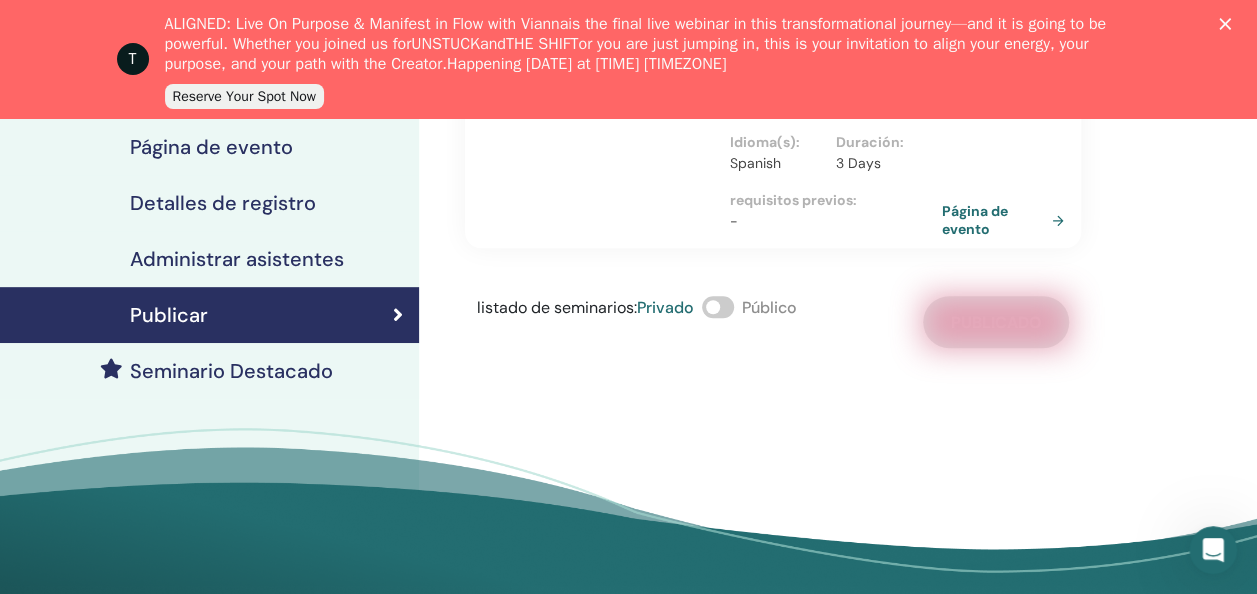 click 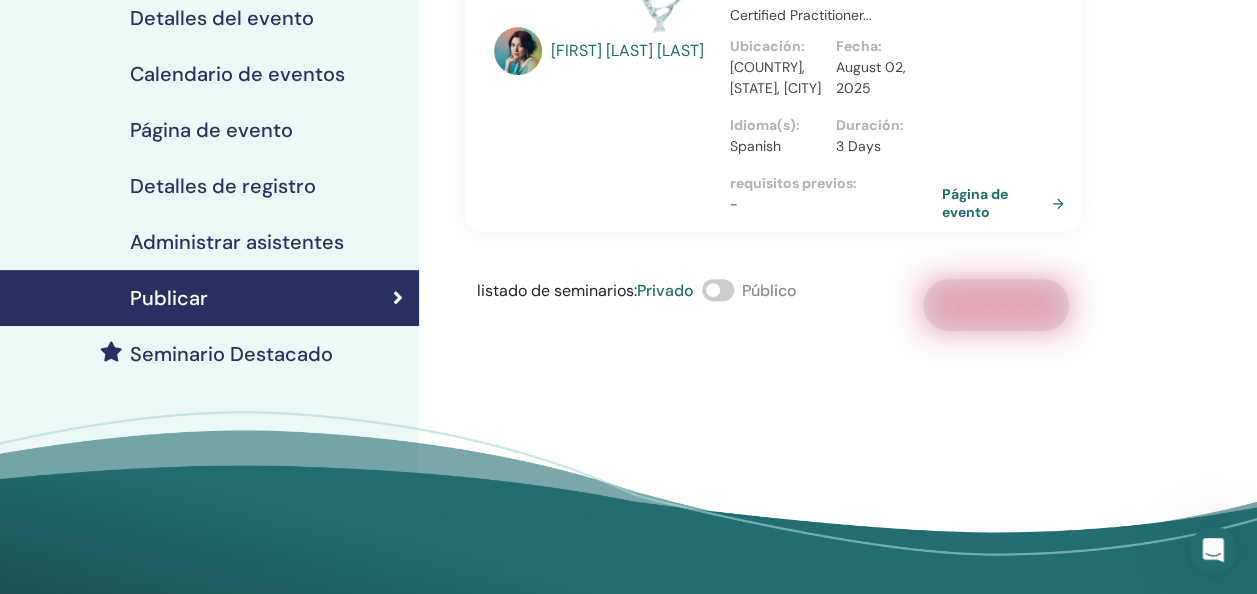 scroll, scrollTop: 251, scrollLeft: 0, axis: vertical 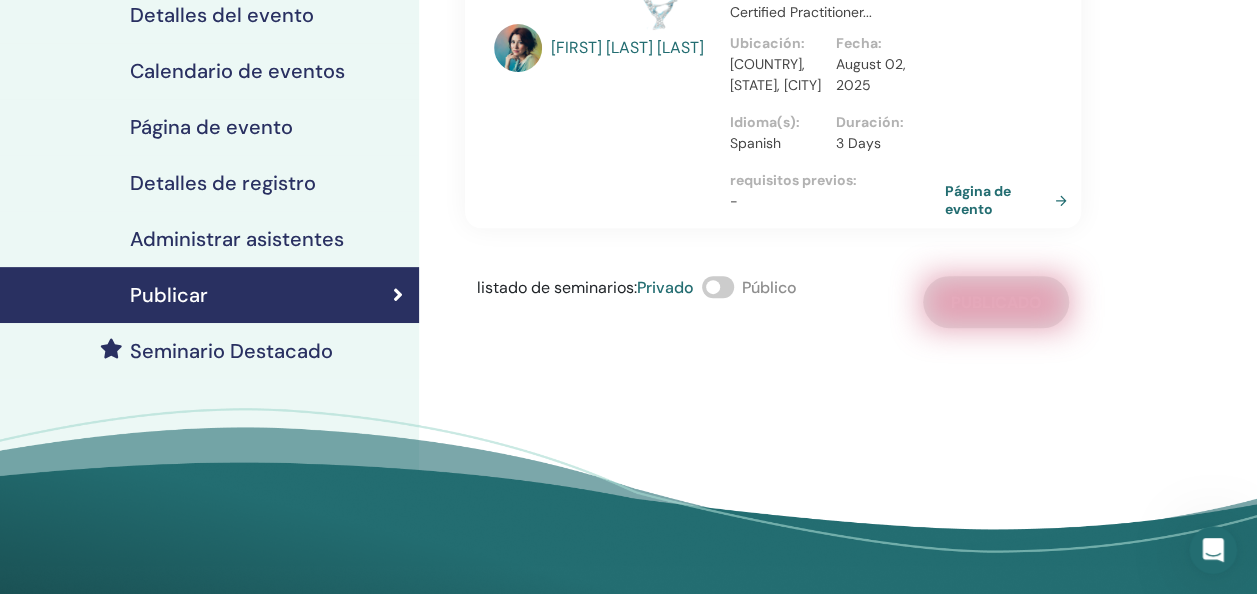 click on "Página de evento" at bounding box center [1010, 200] 